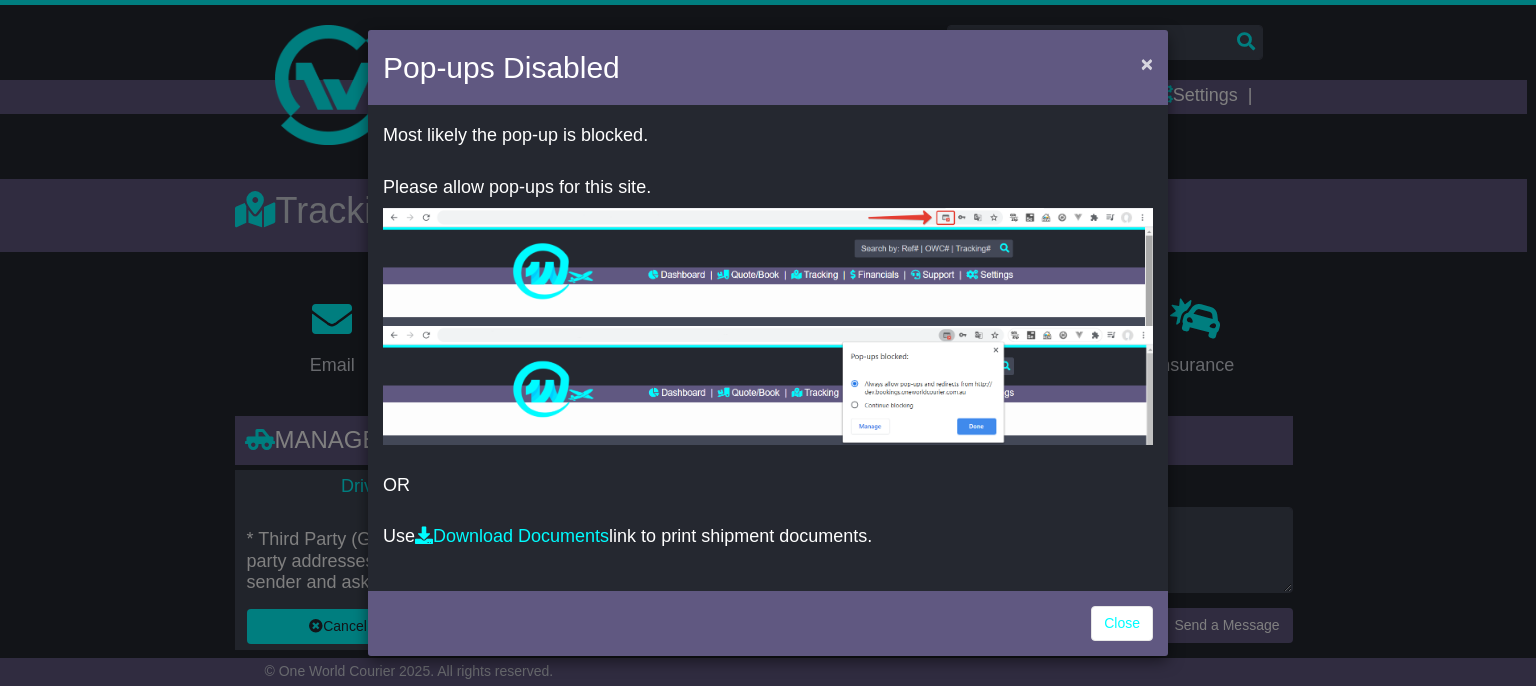 scroll, scrollTop: 0, scrollLeft: 0, axis: both 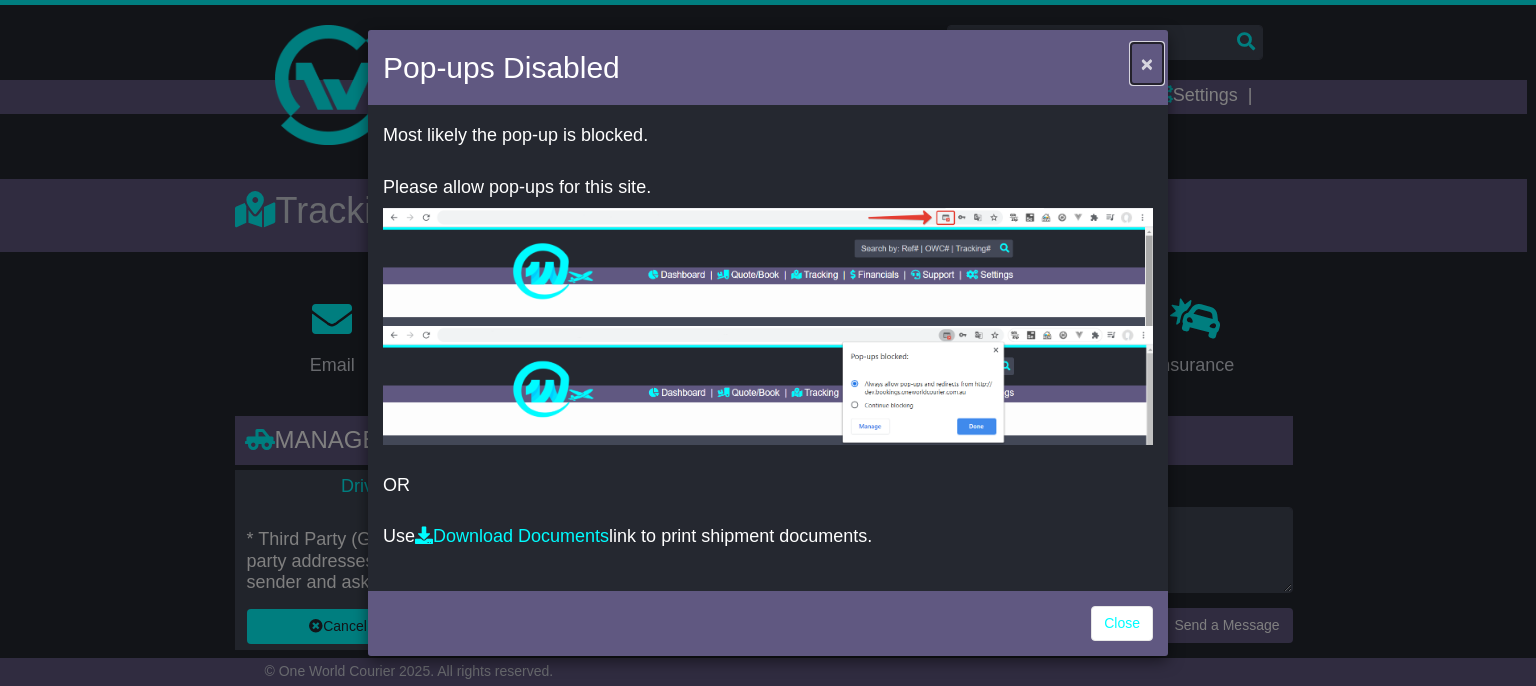 click on "×" at bounding box center (1147, 63) 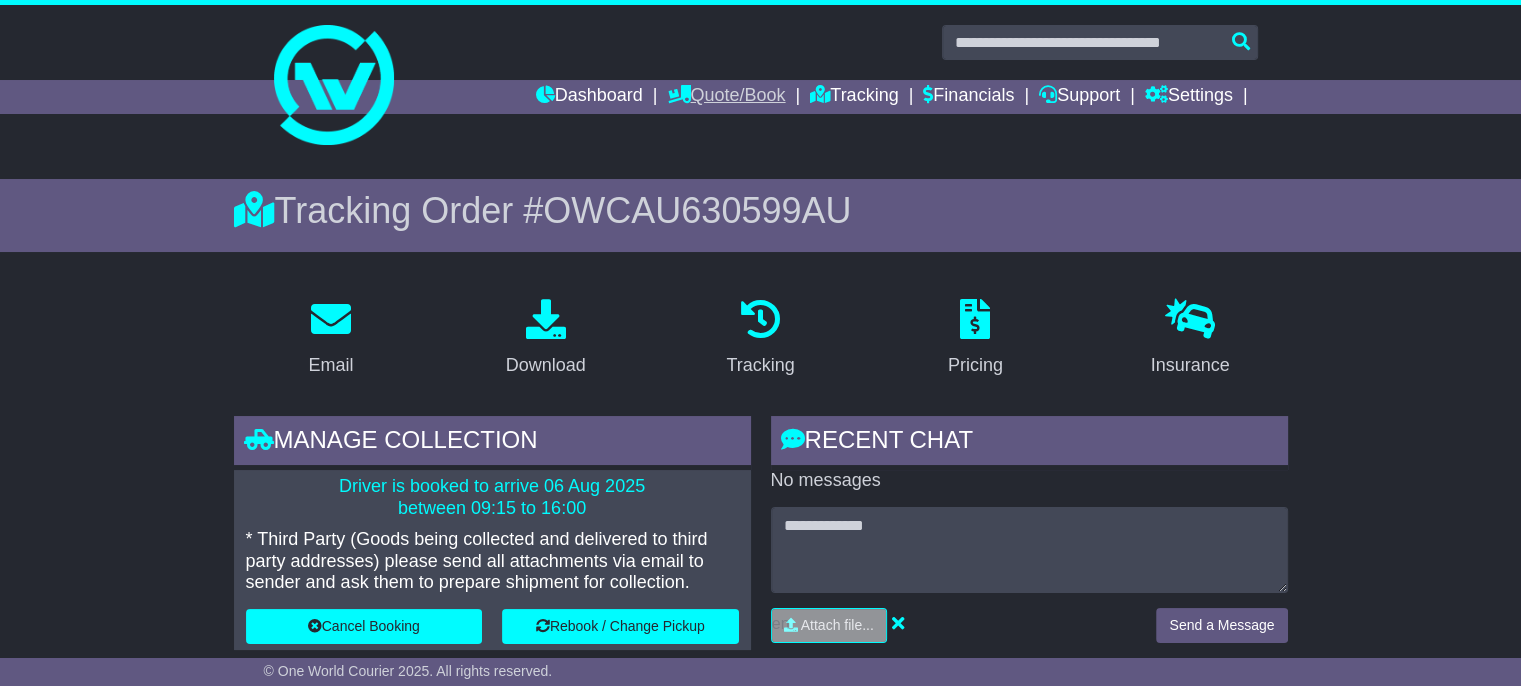 click on "Quote/Book" at bounding box center [726, 97] 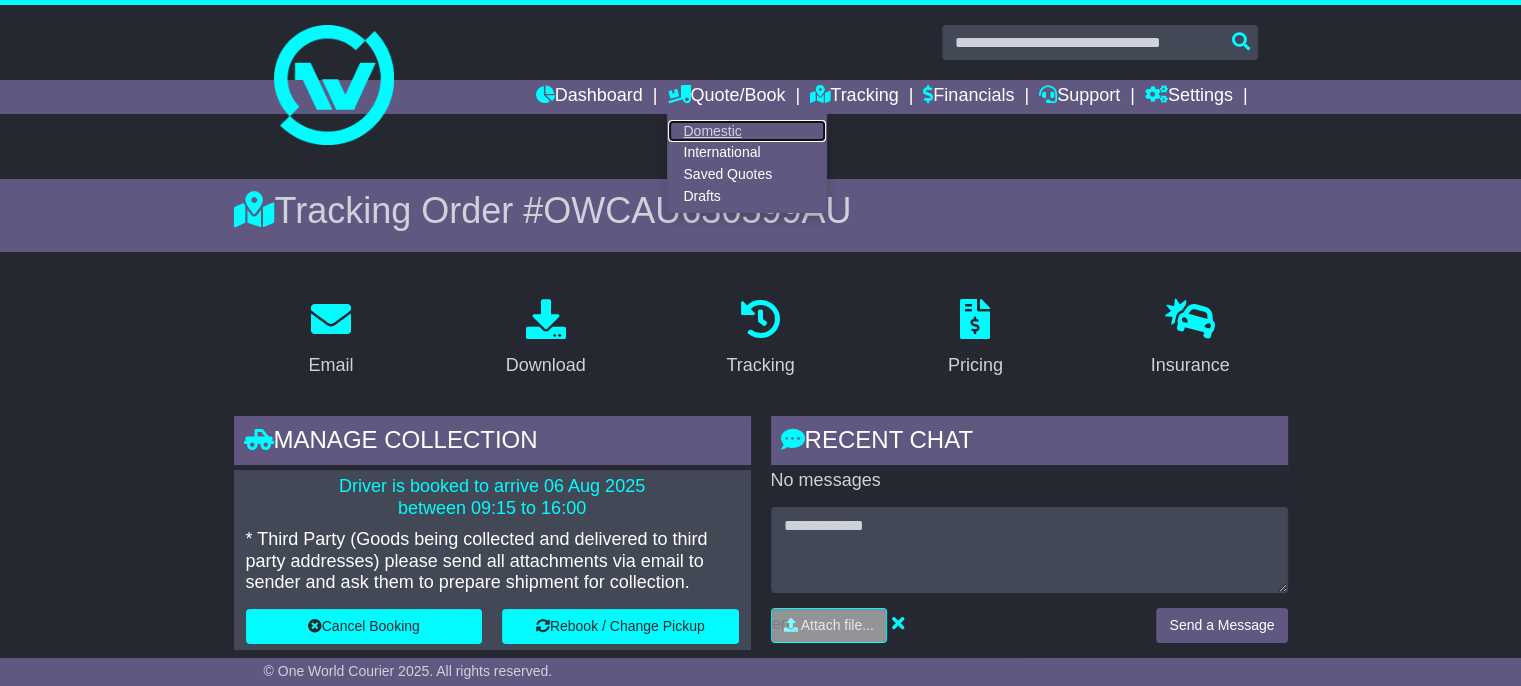 click on "Domestic" at bounding box center [747, 131] 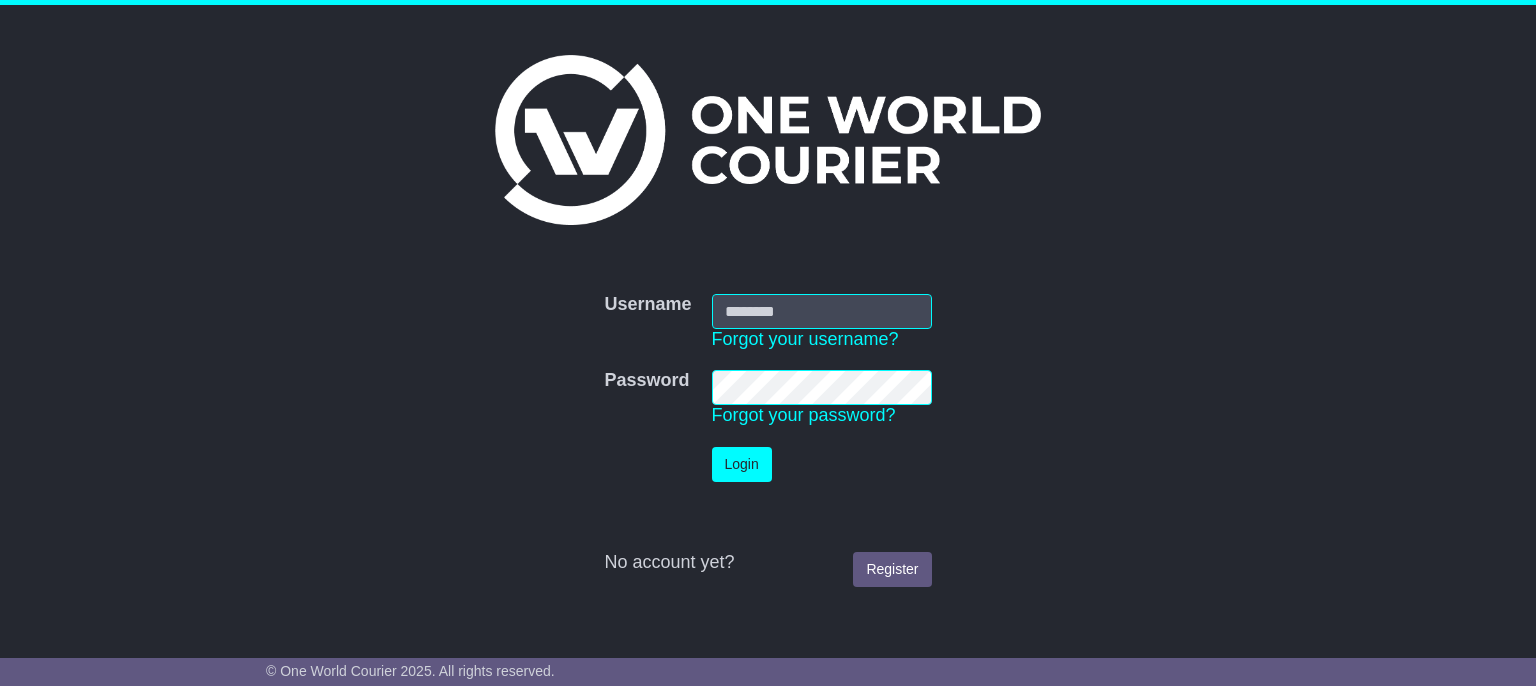 scroll, scrollTop: 0, scrollLeft: 0, axis: both 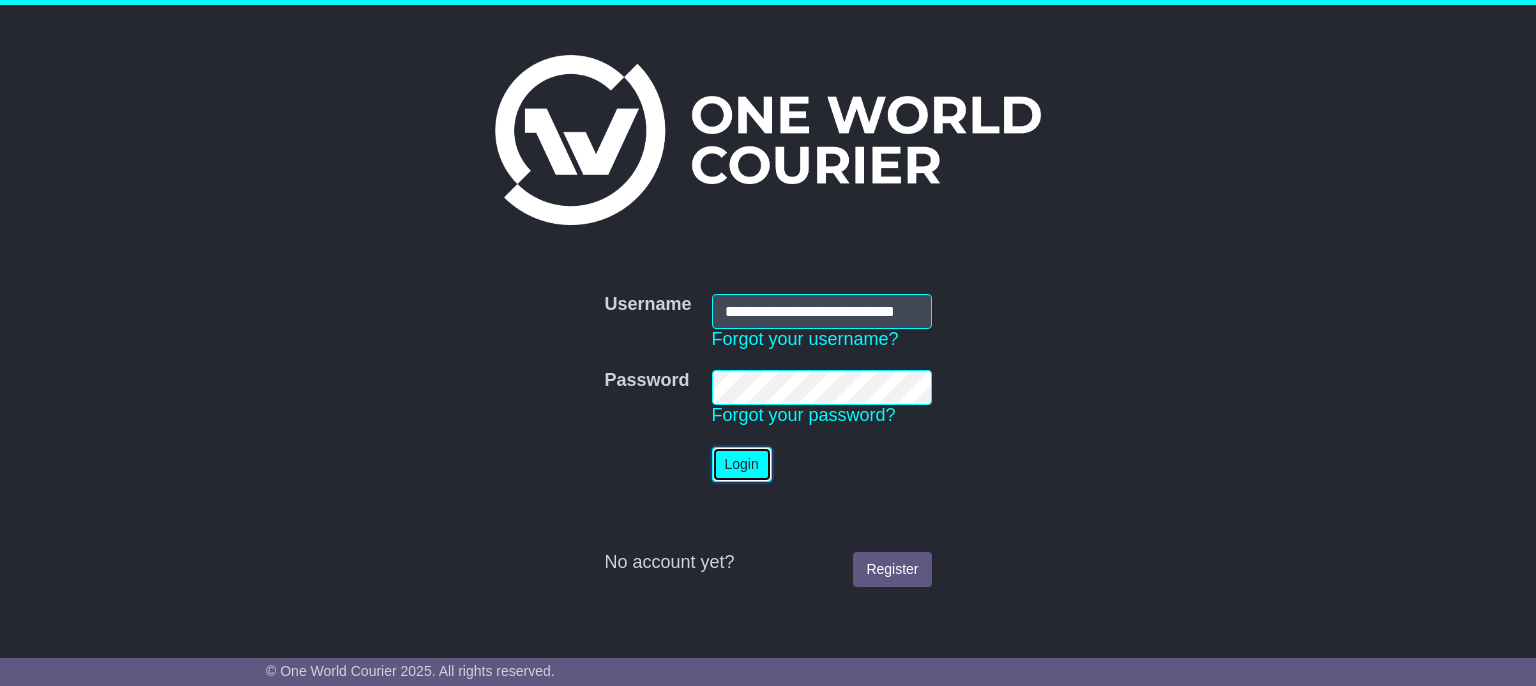 click on "Login" at bounding box center [742, 464] 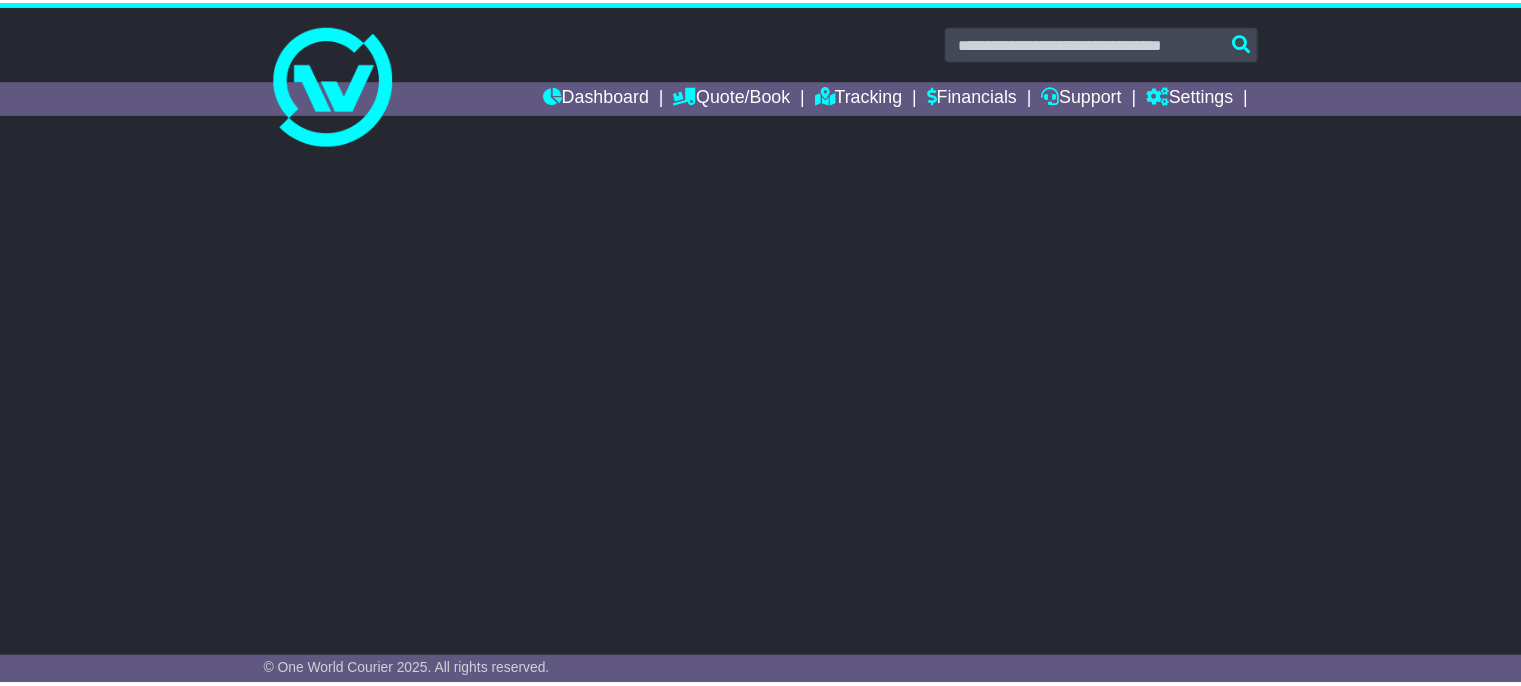 scroll, scrollTop: 0, scrollLeft: 0, axis: both 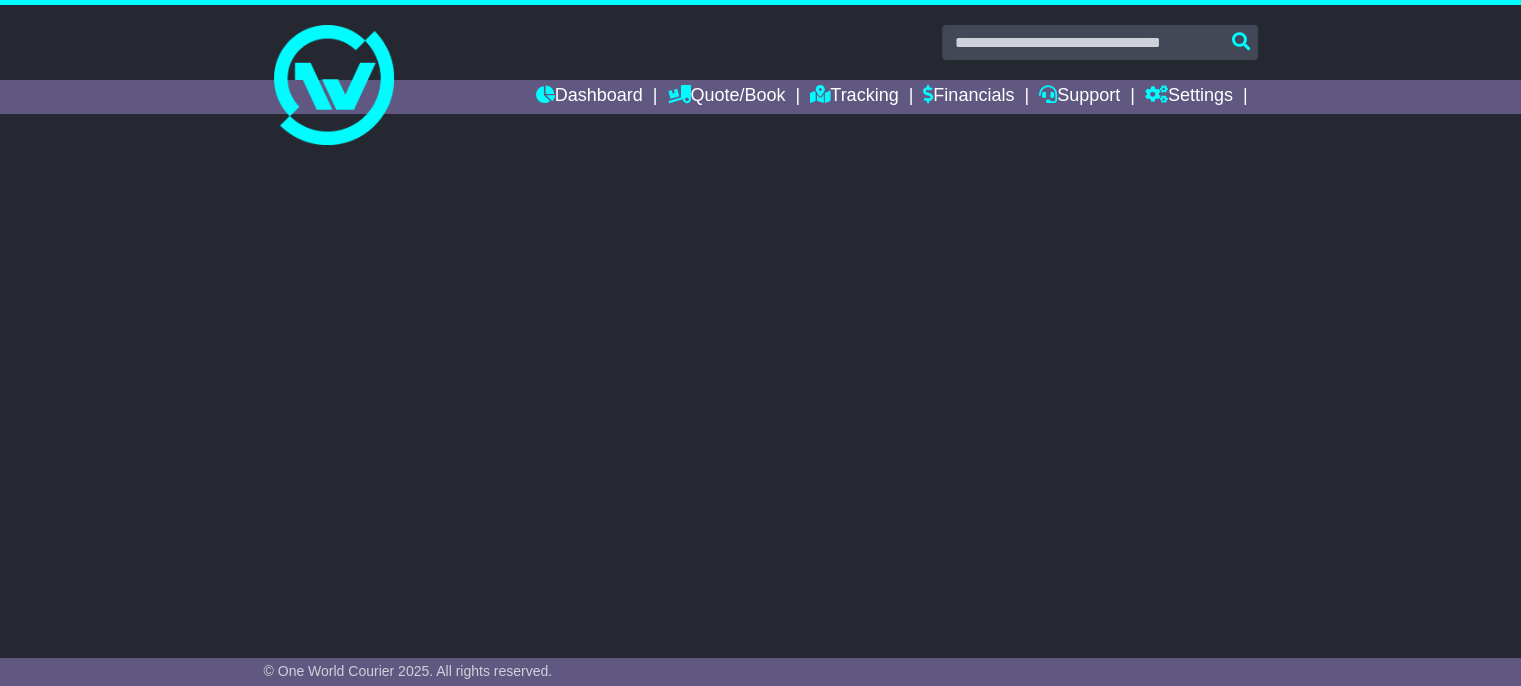 select 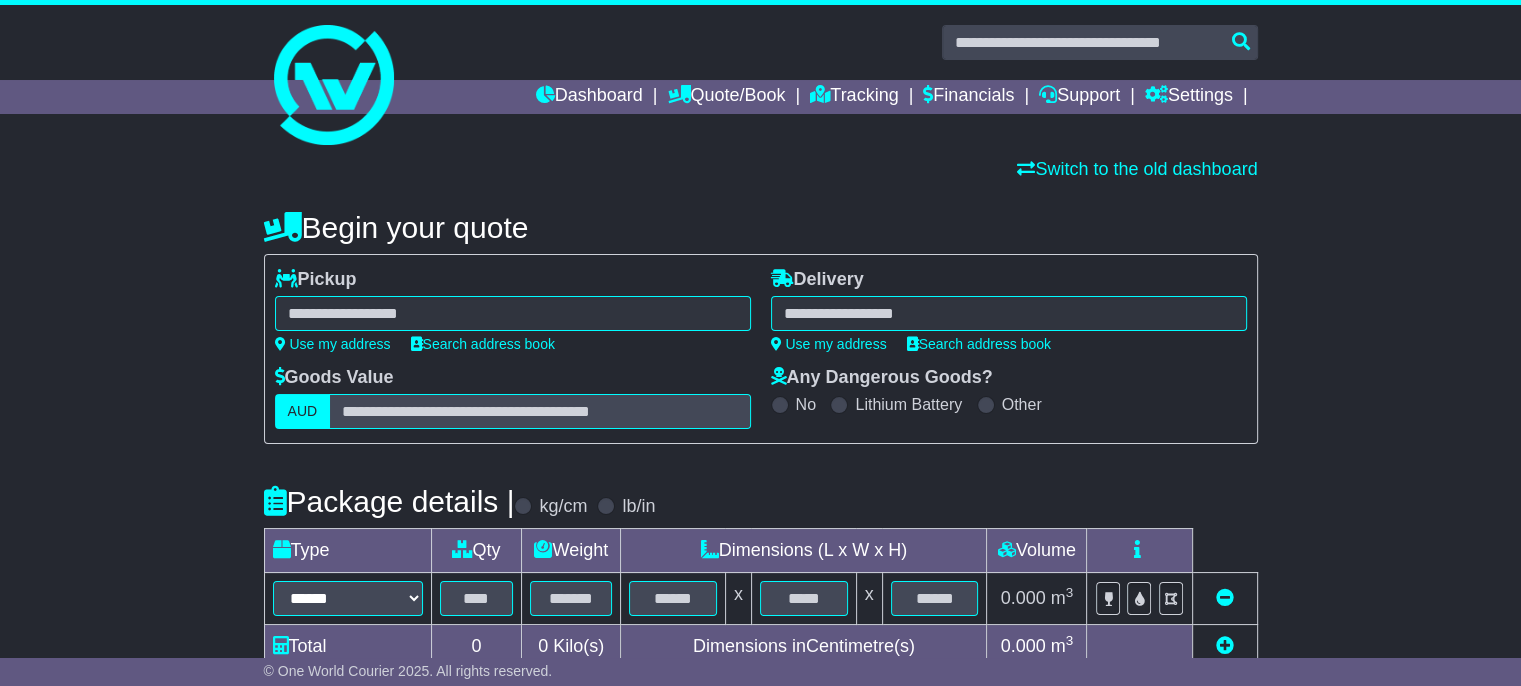 click on "**********" at bounding box center [513, 310] 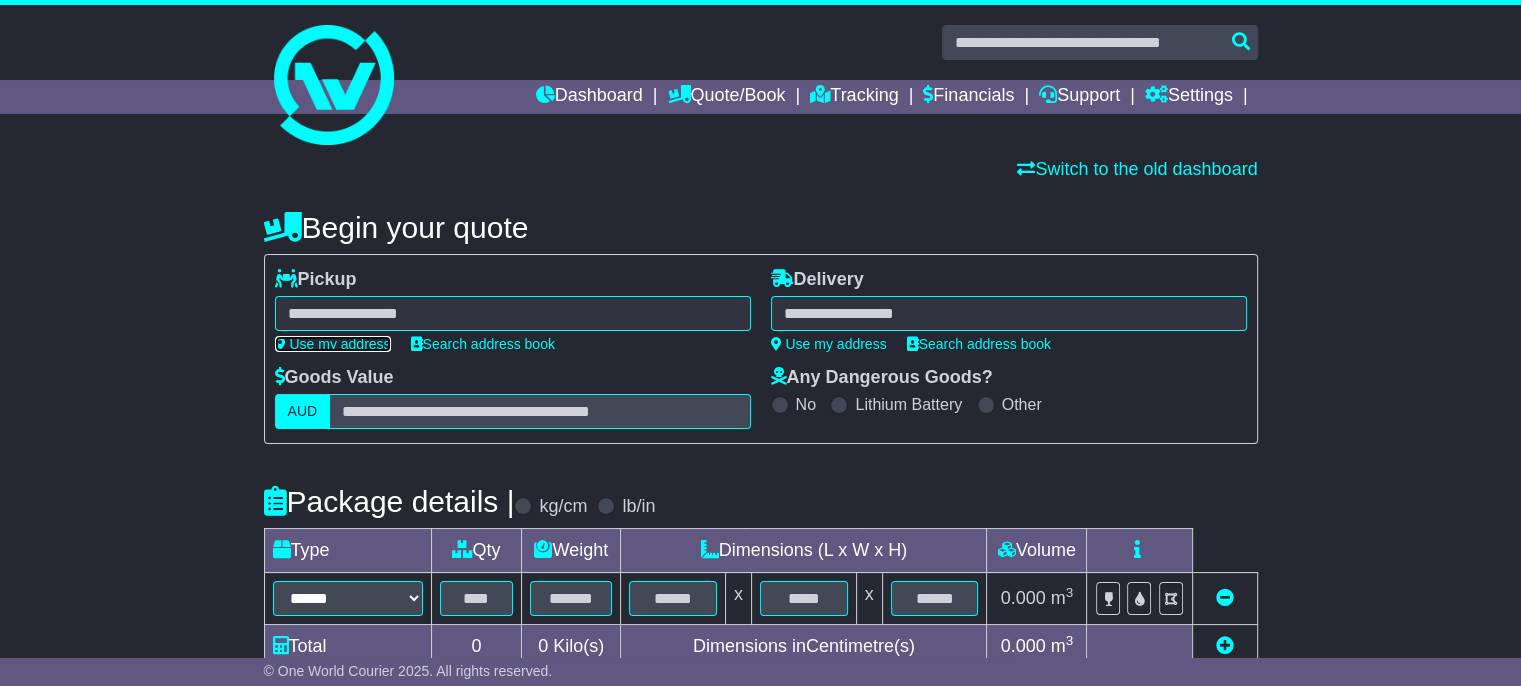 click on "Use my address" at bounding box center (333, 344) 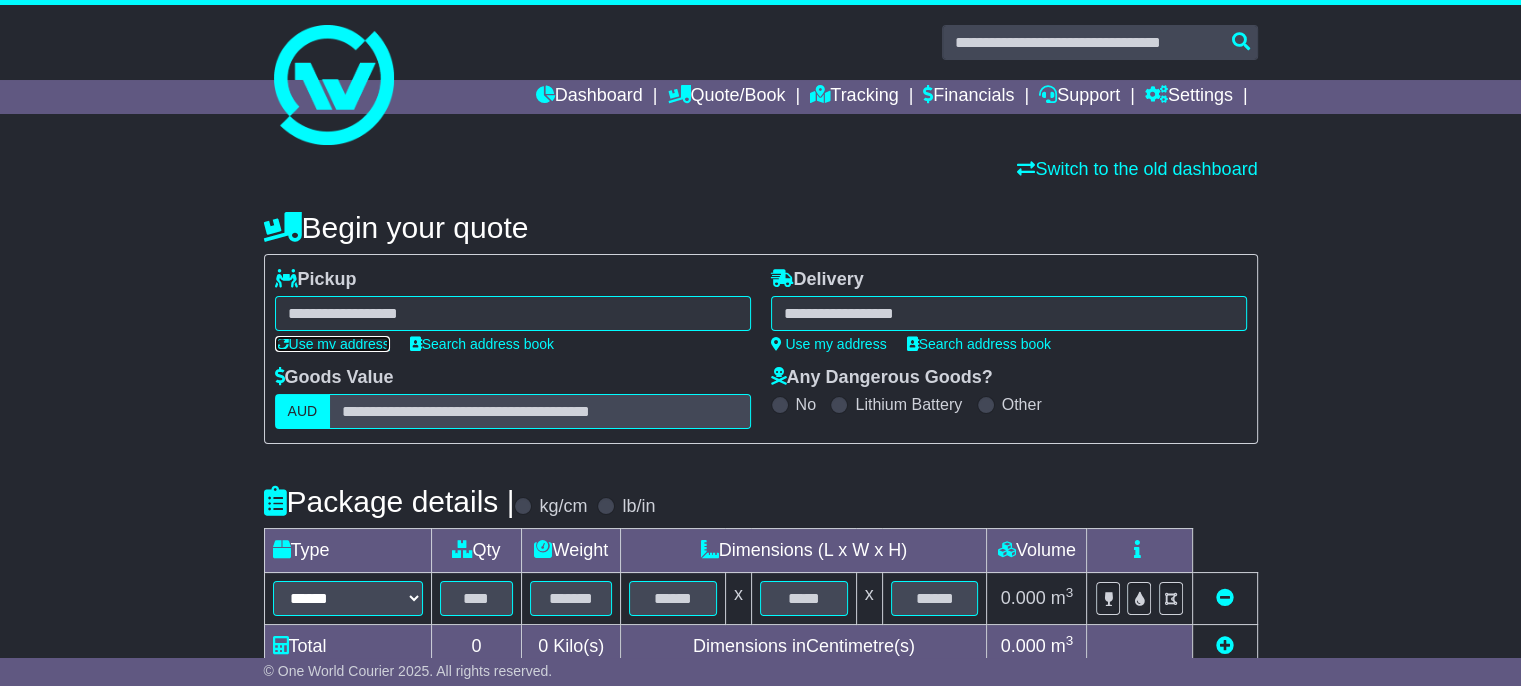 type on "**********" 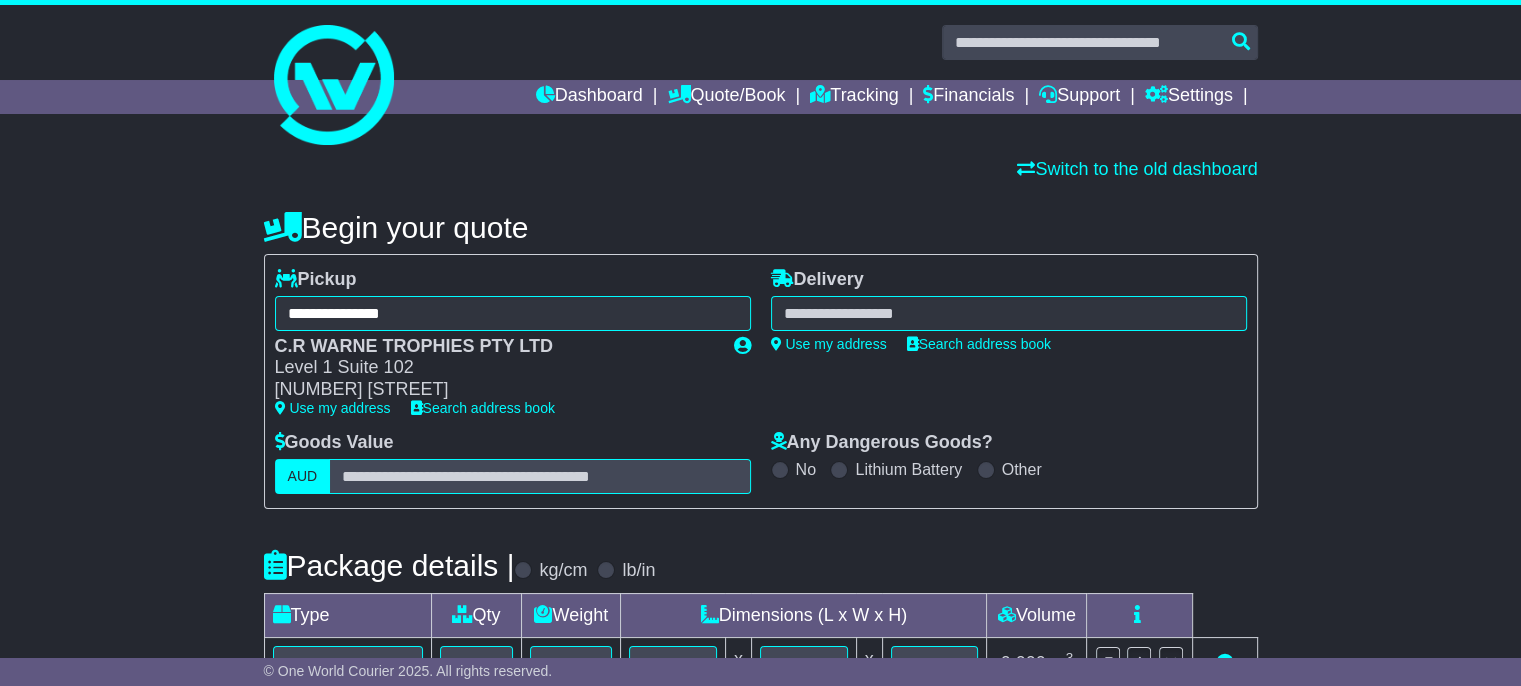 click at bounding box center (1009, 313) 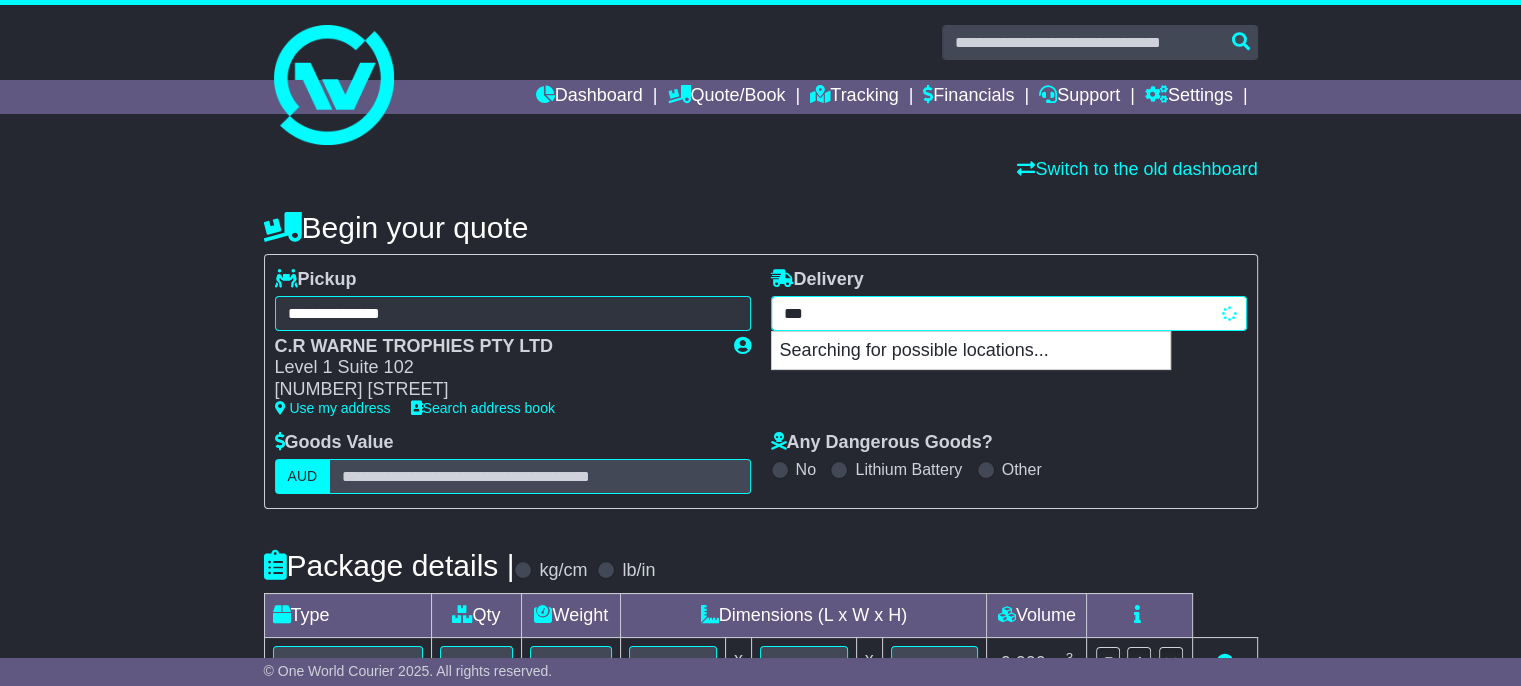 type on "****" 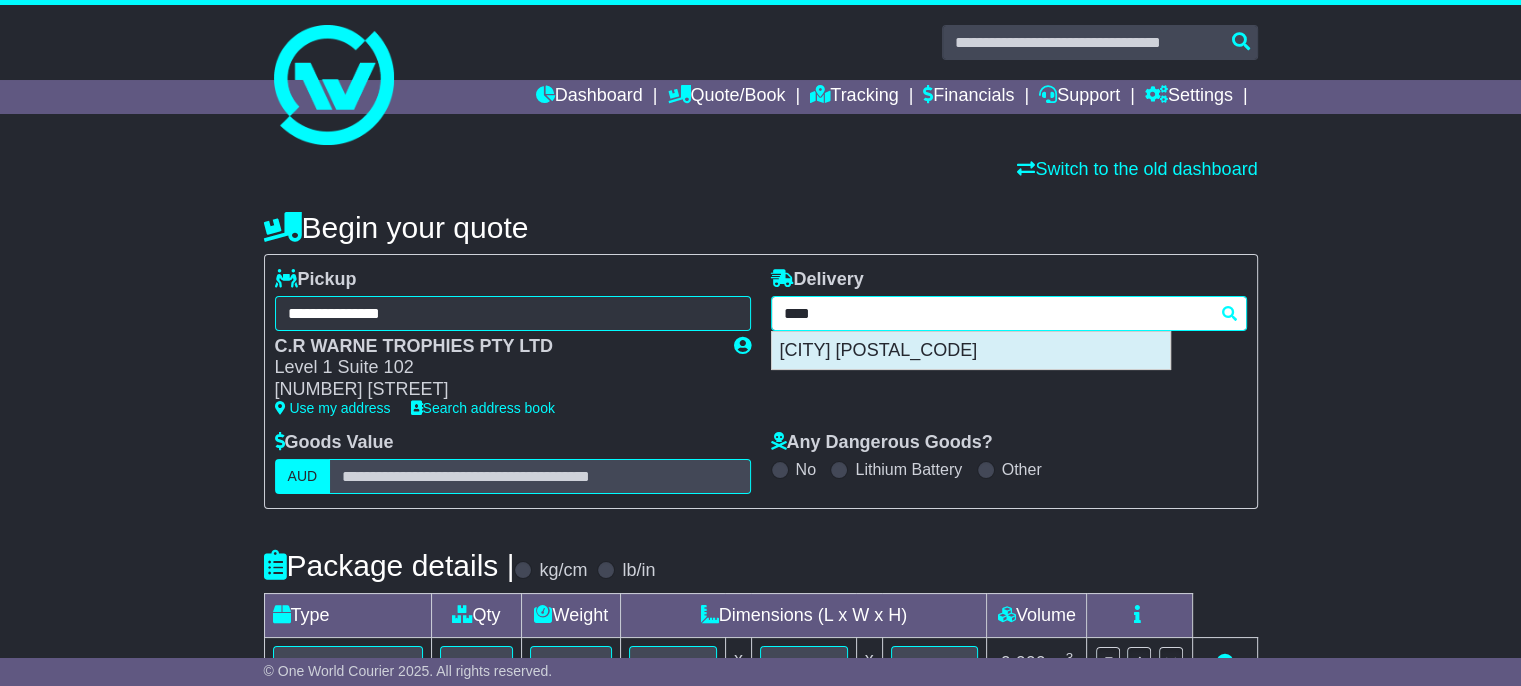 click on "THOMASTOWN 3074" at bounding box center [971, 351] 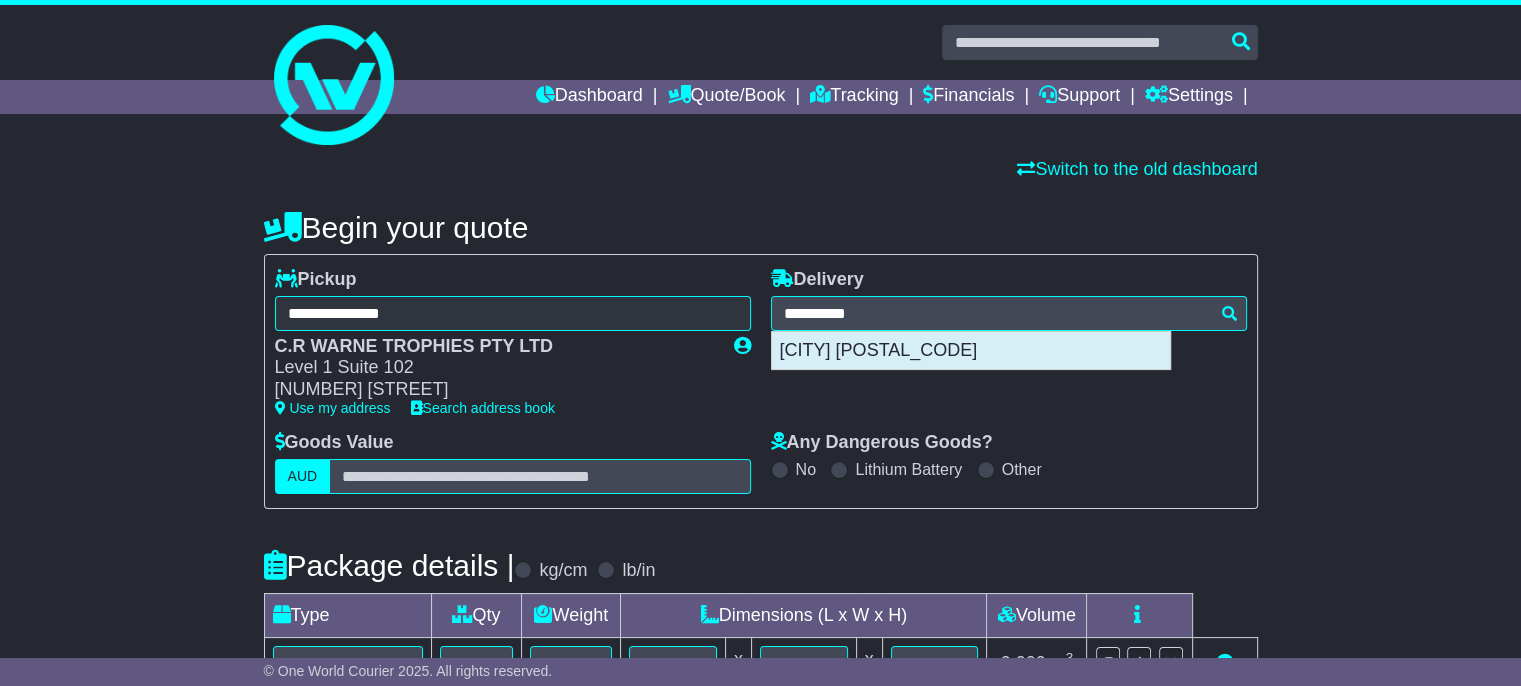 type on "**********" 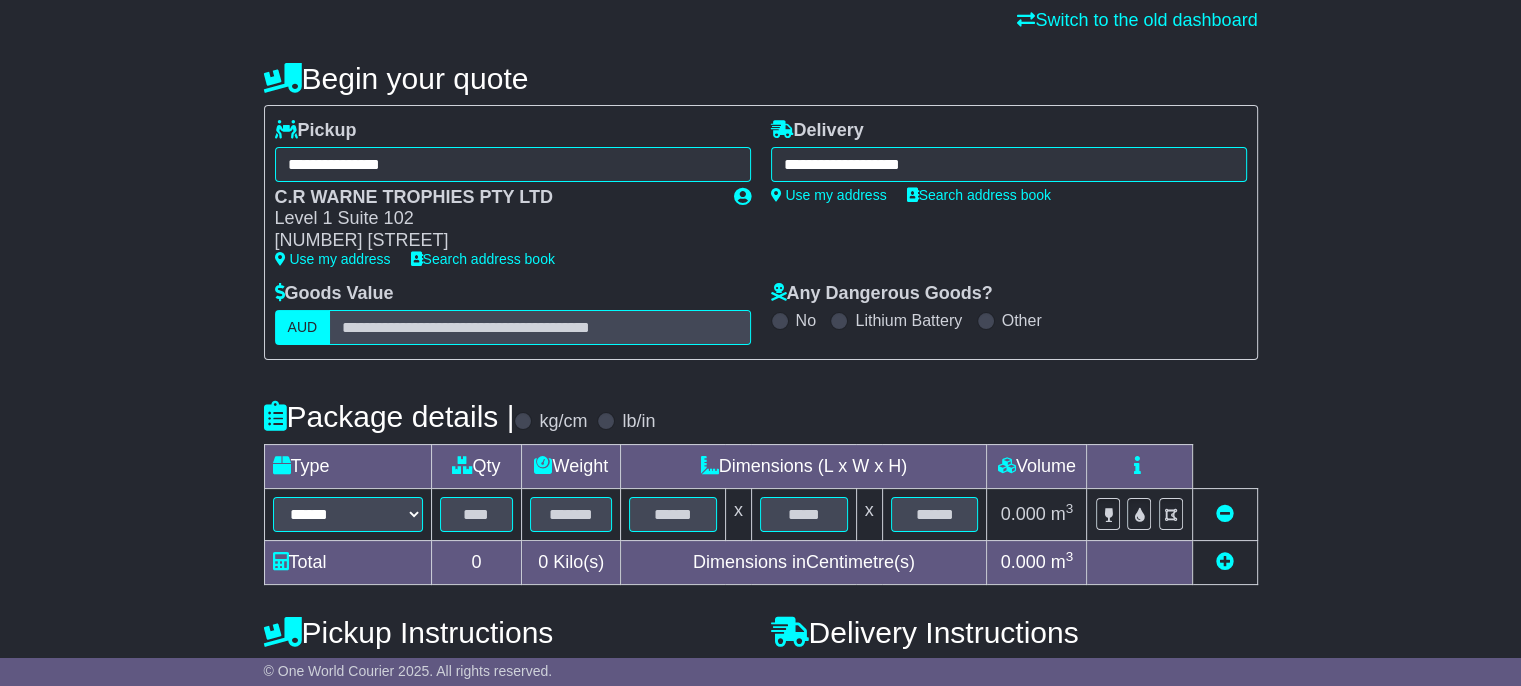 scroll, scrollTop: 169, scrollLeft: 0, axis: vertical 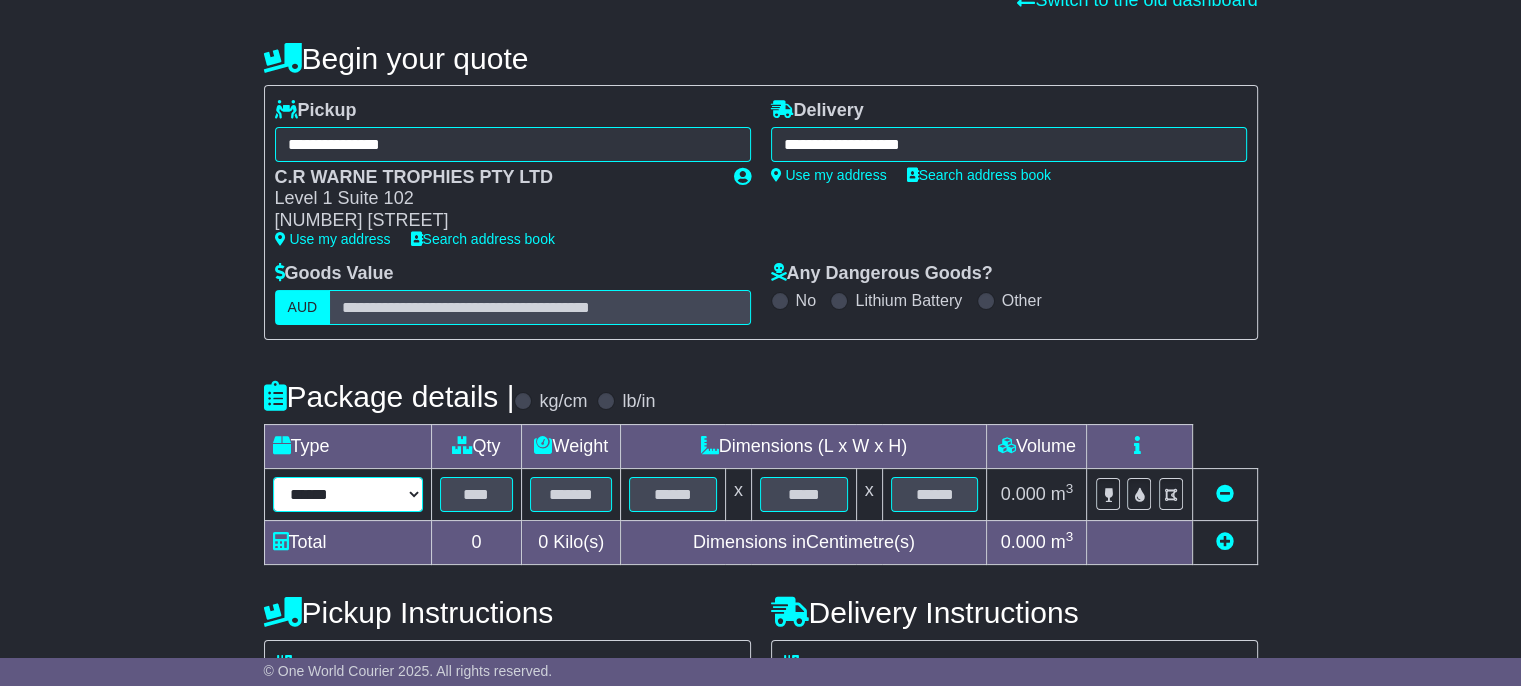 click on "****** ****** *** ******** ***** **** **** ****** *** *******" at bounding box center (348, 494) 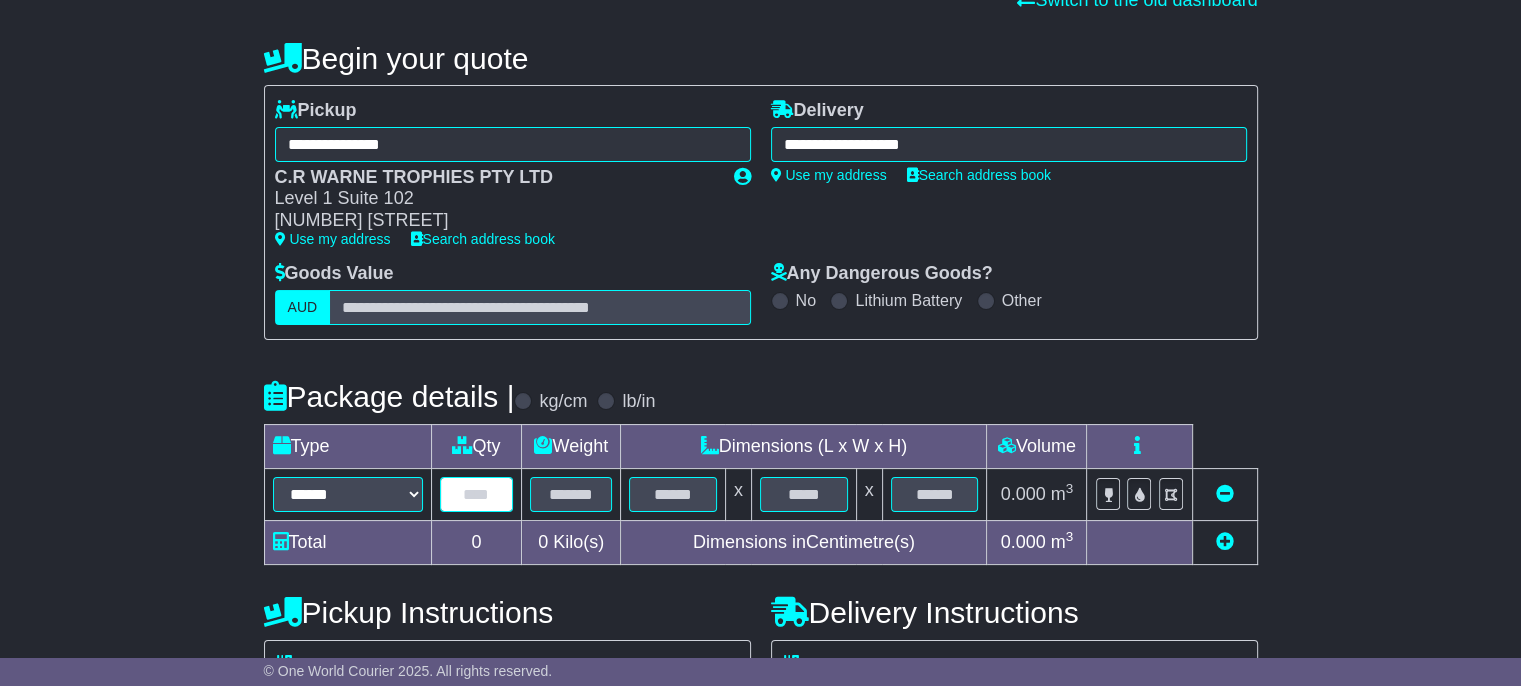 click at bounding box center (477, 494) 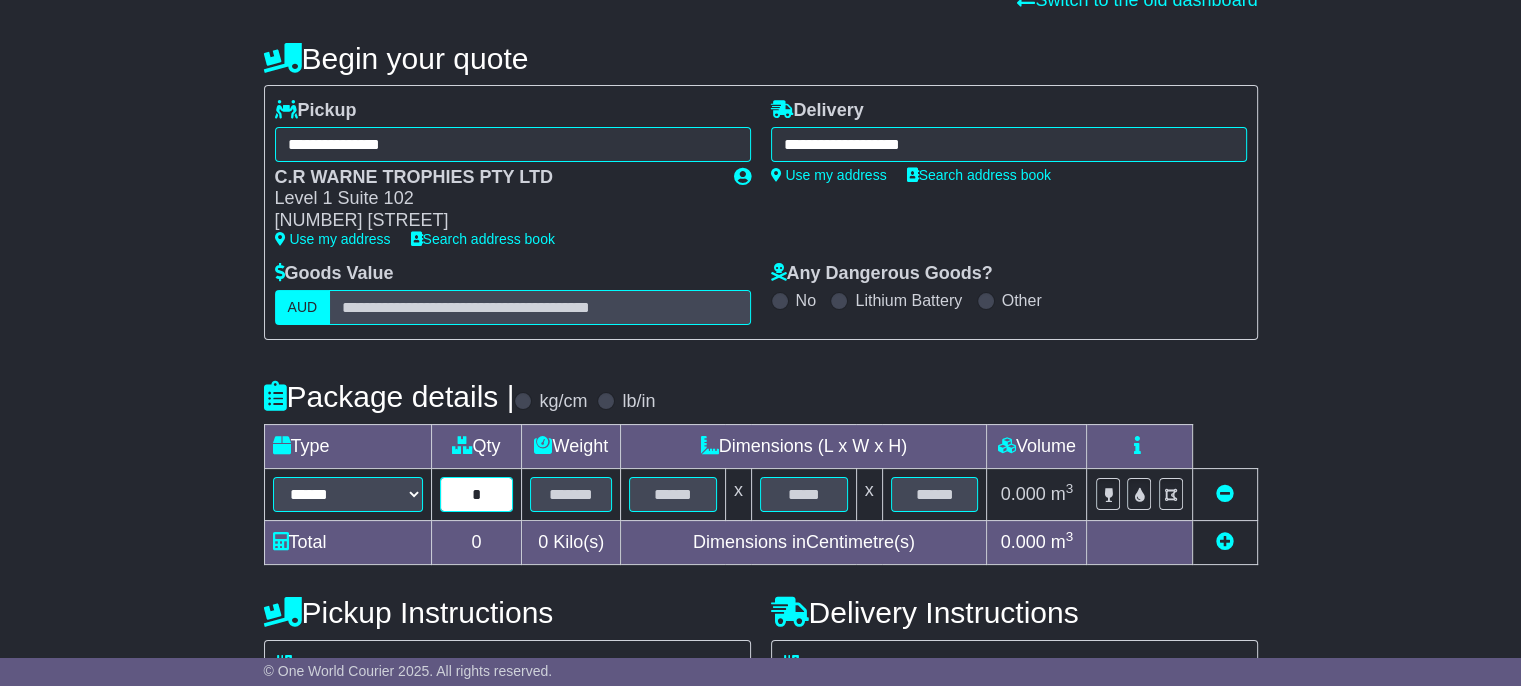 type on "*" 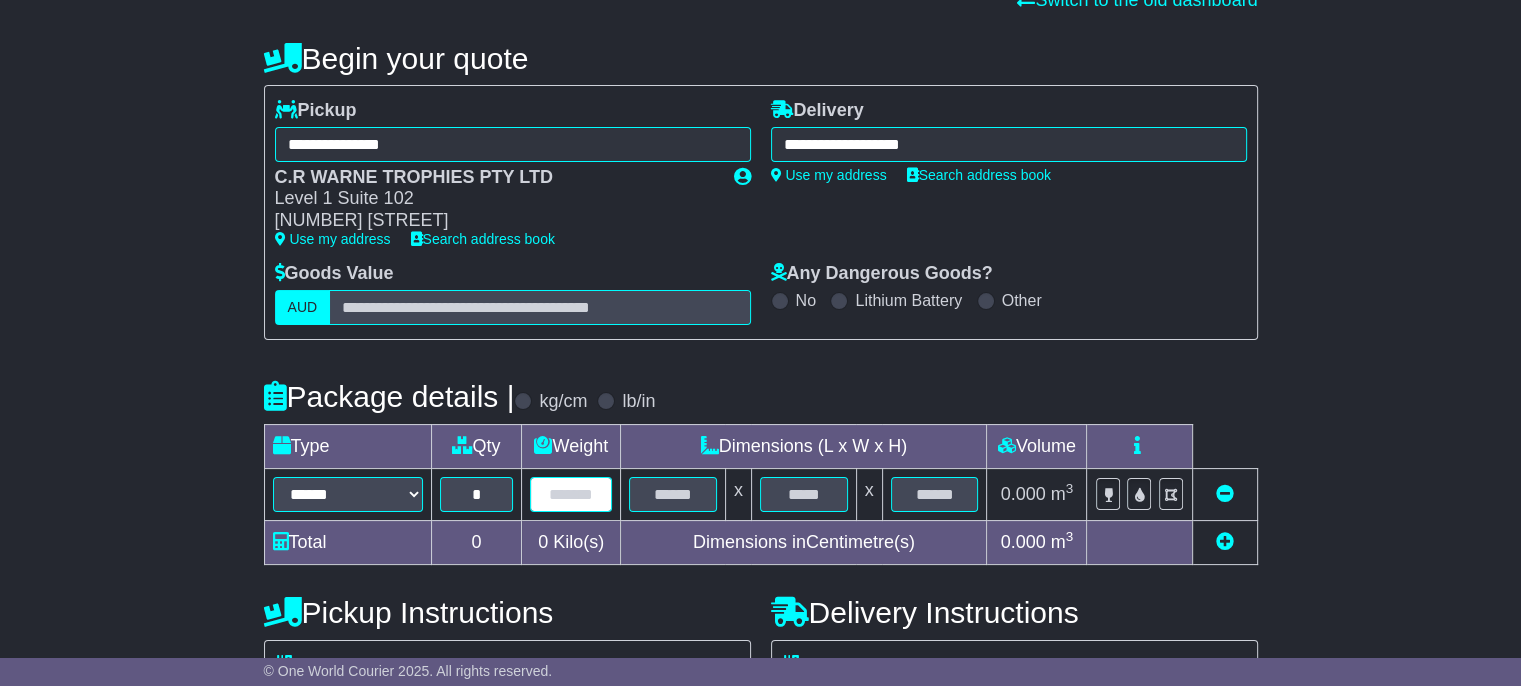 click at bounding box center (571, 494) 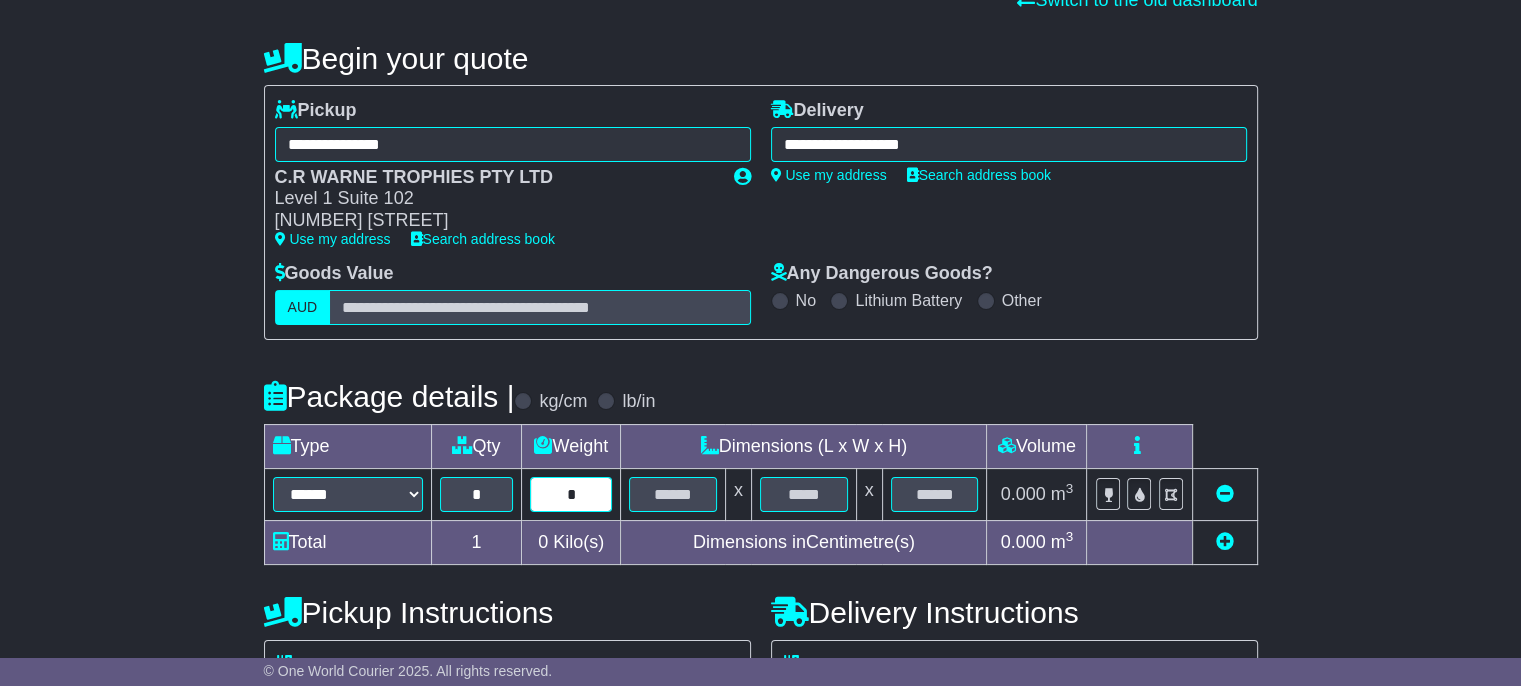 type on "*" 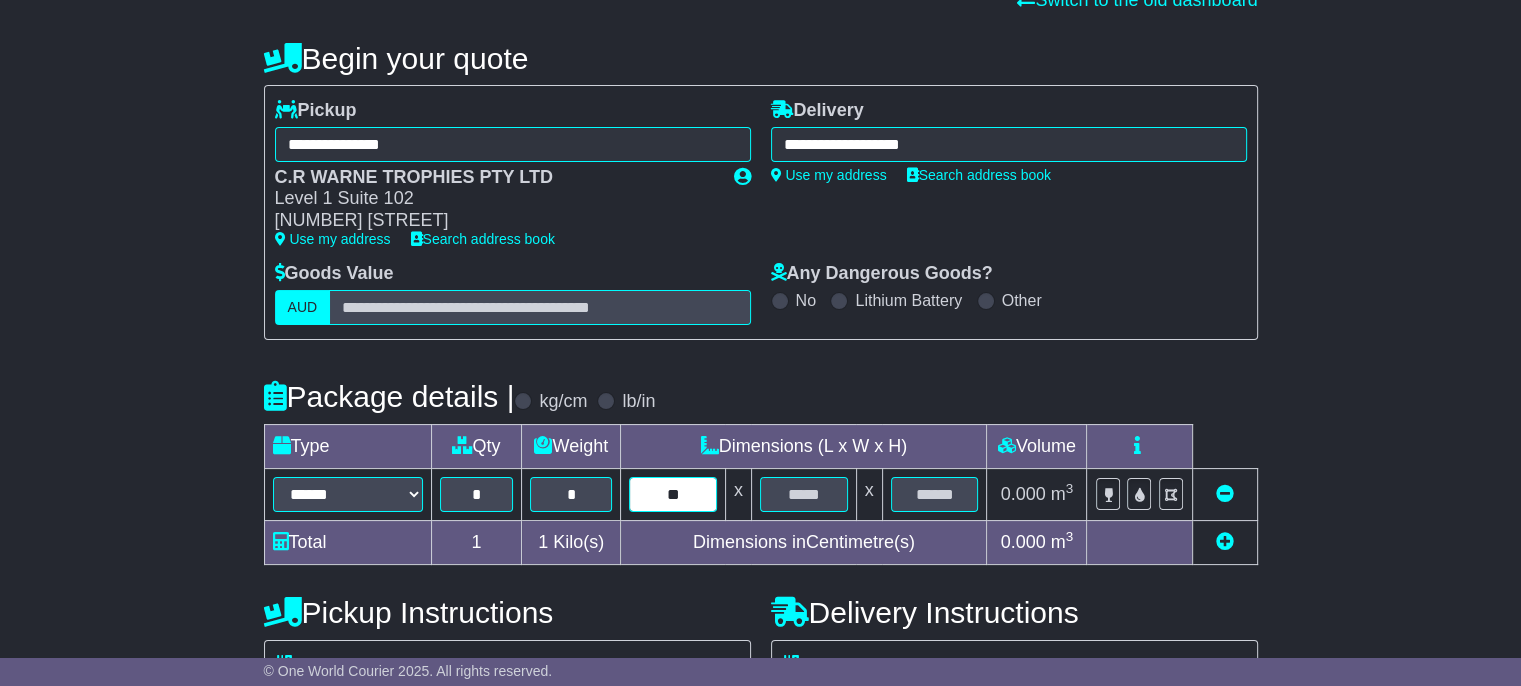 type on "**" 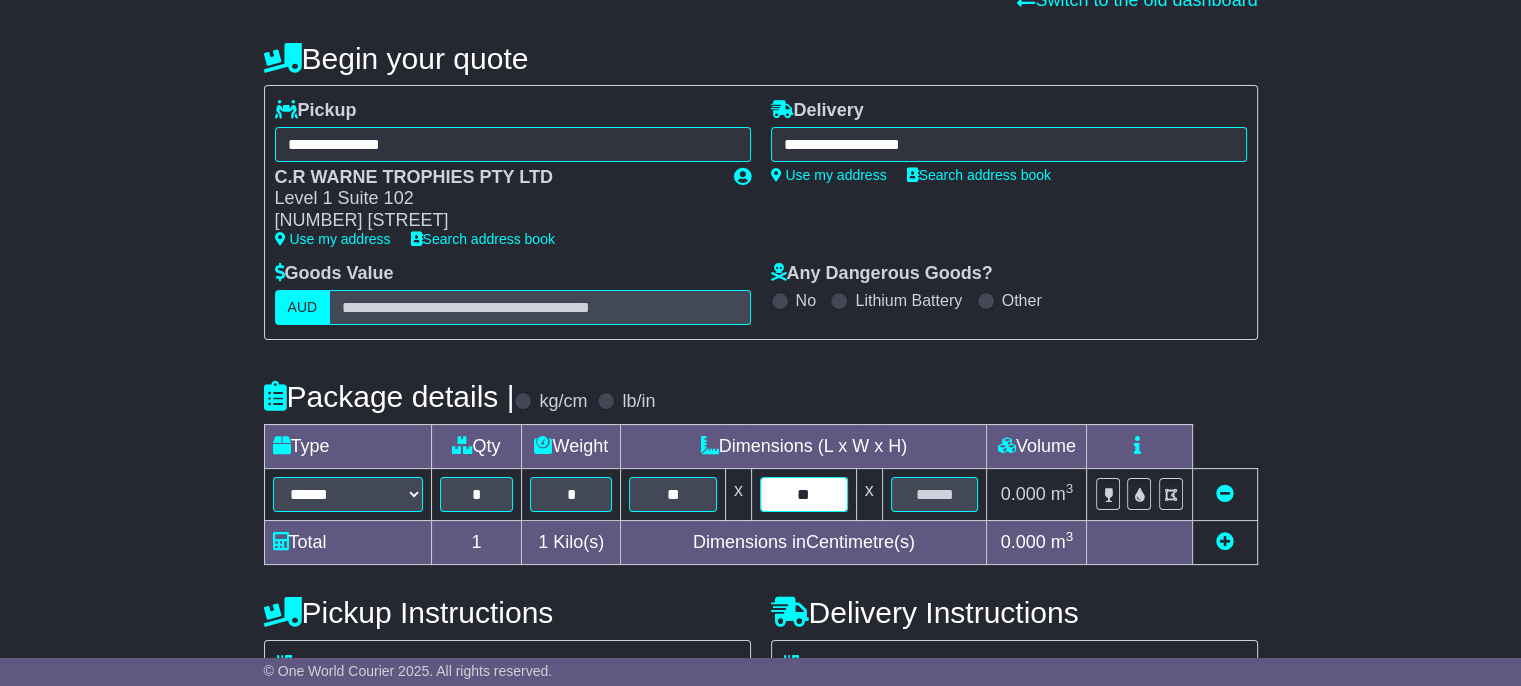 type on "**" 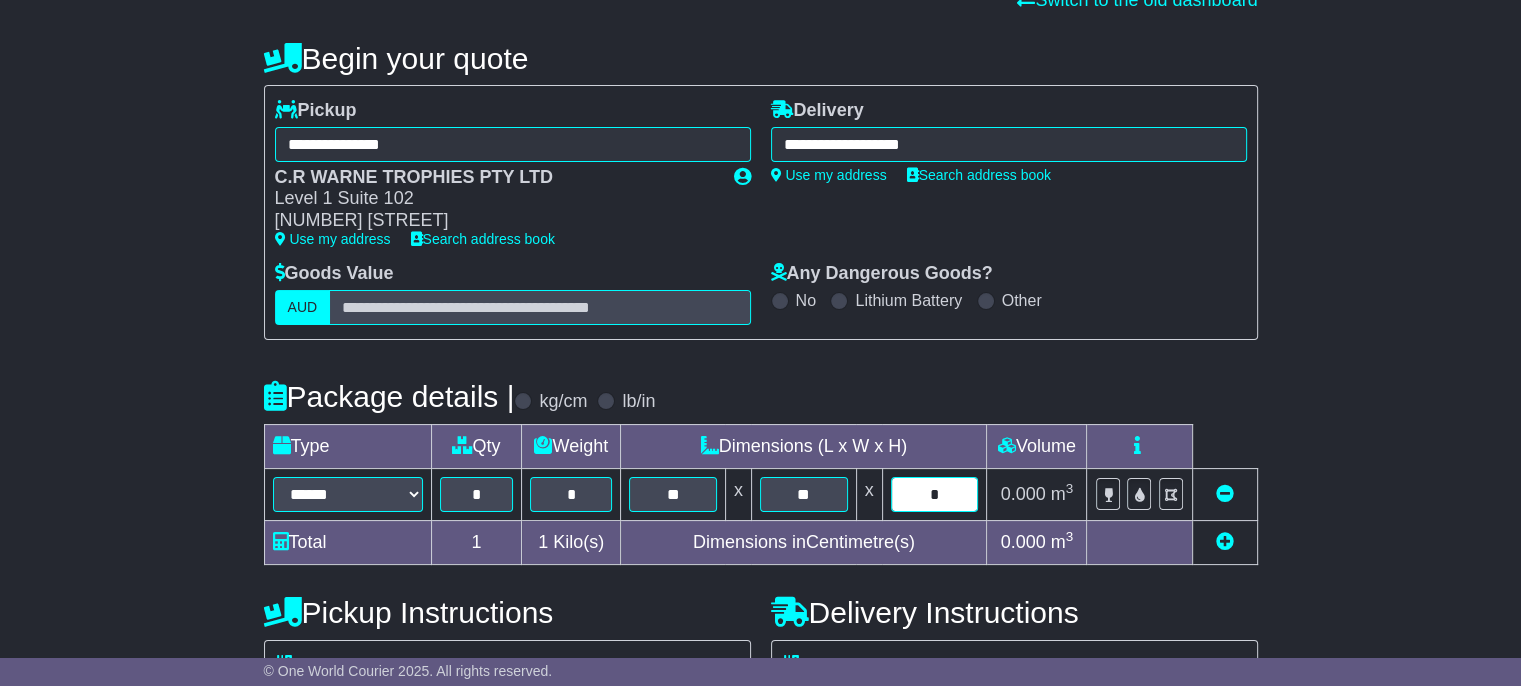scroll, scrollTop: 434, scrollLeft: 0, axis: vertical 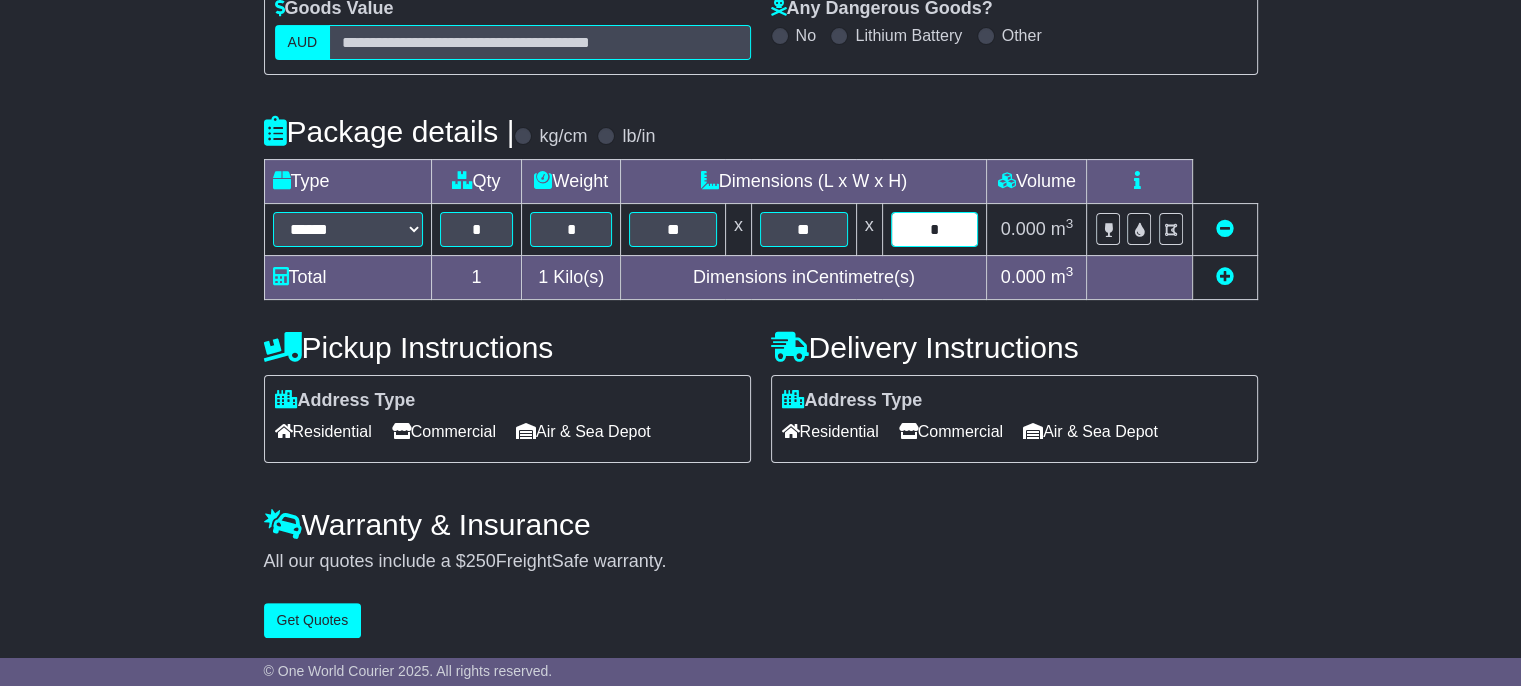 type on "*" 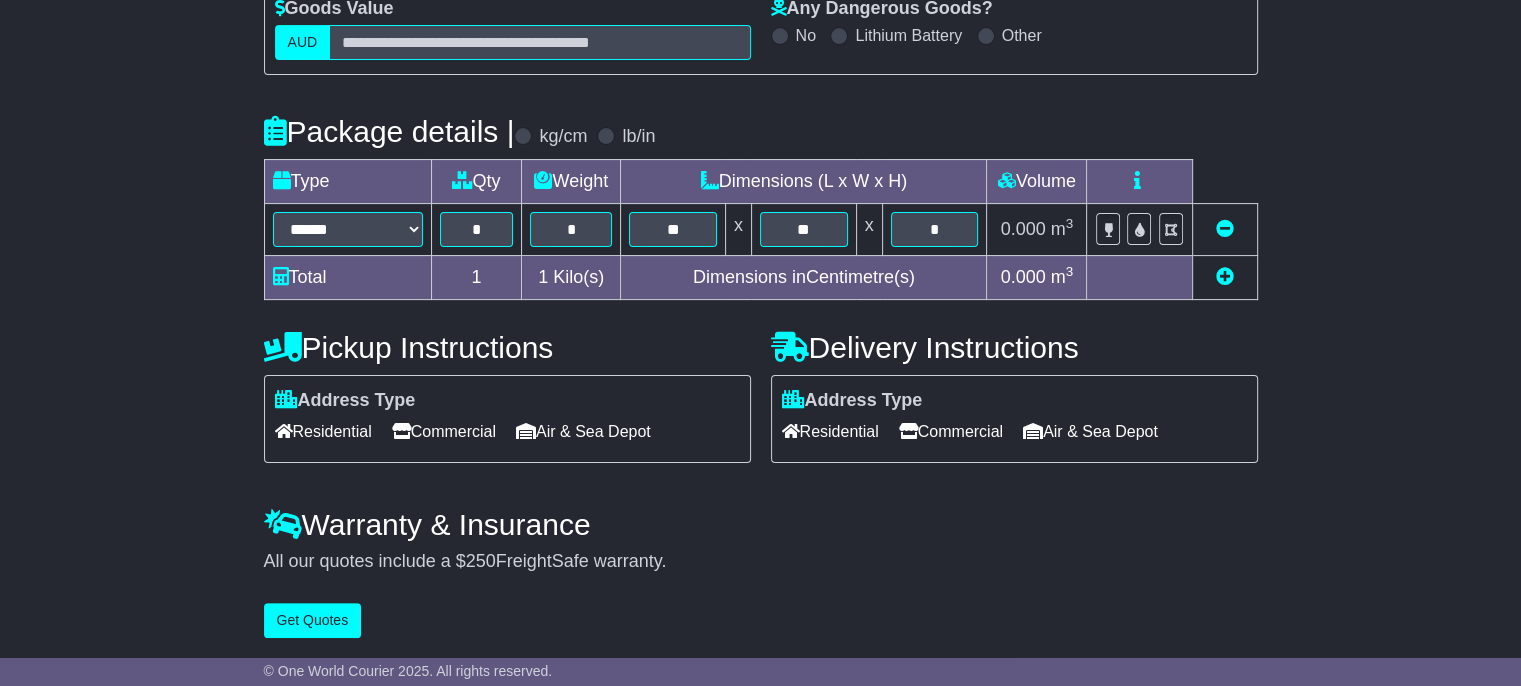 click on "Address Type
Residential
Commercial
Air & Sea Depot
Unloading" at bounding box center [1014, 419] 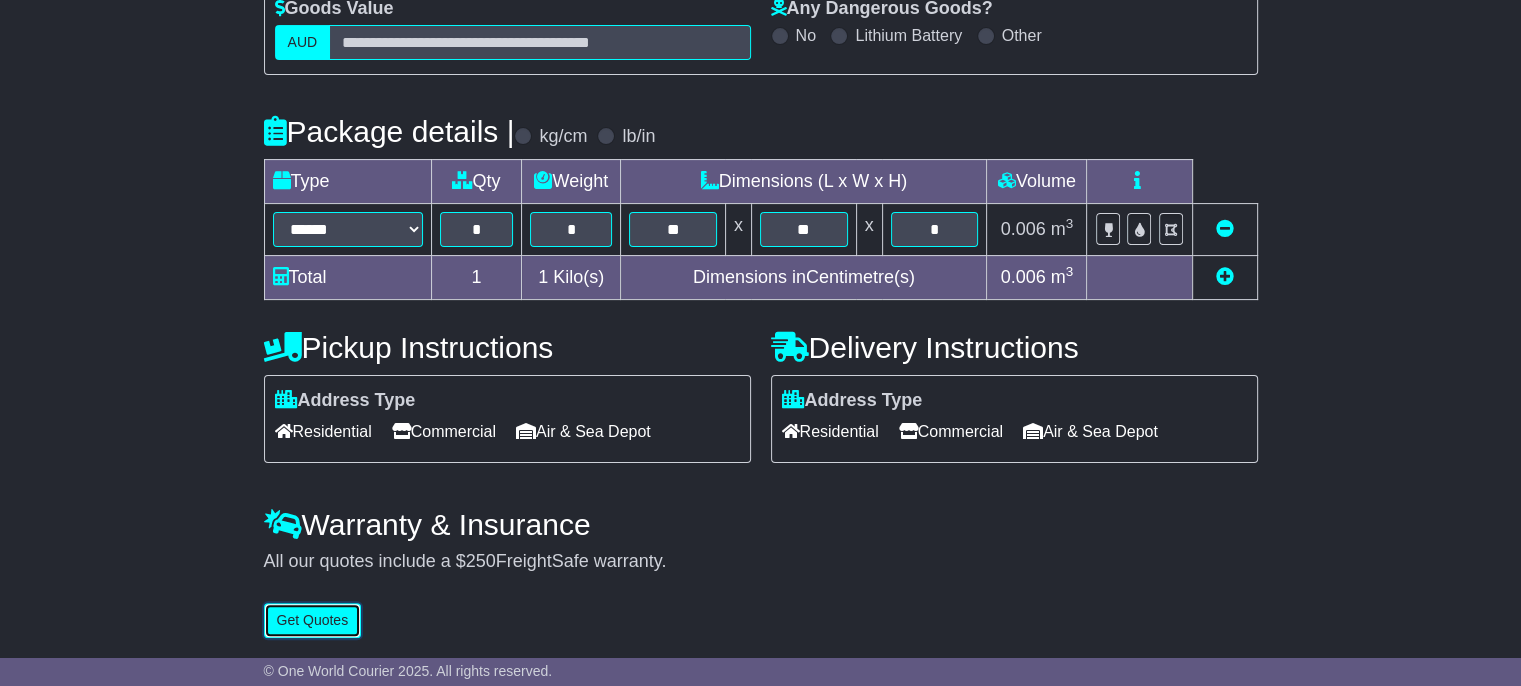 click on "Get Quotes" at bounding box center (313, 620) 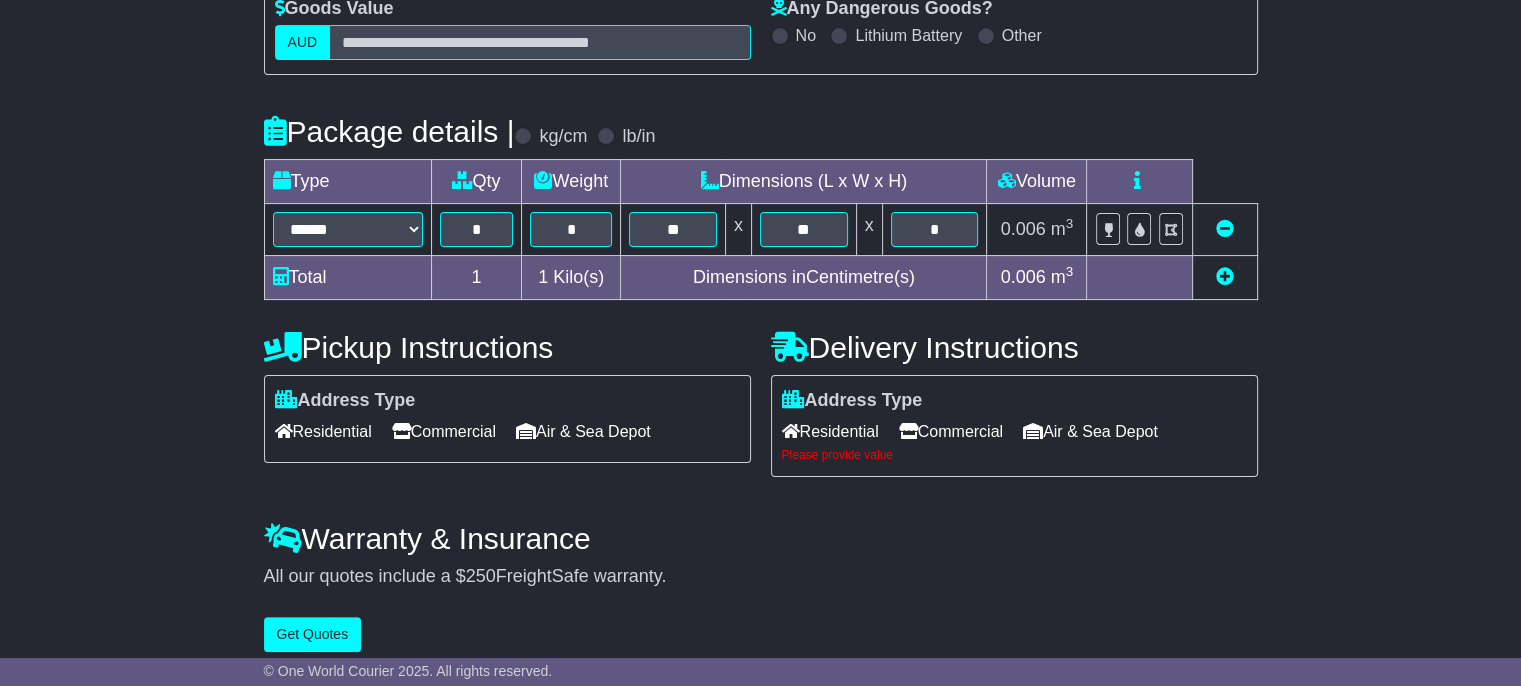 click on "Commercial" at bounding box center (951, 431) 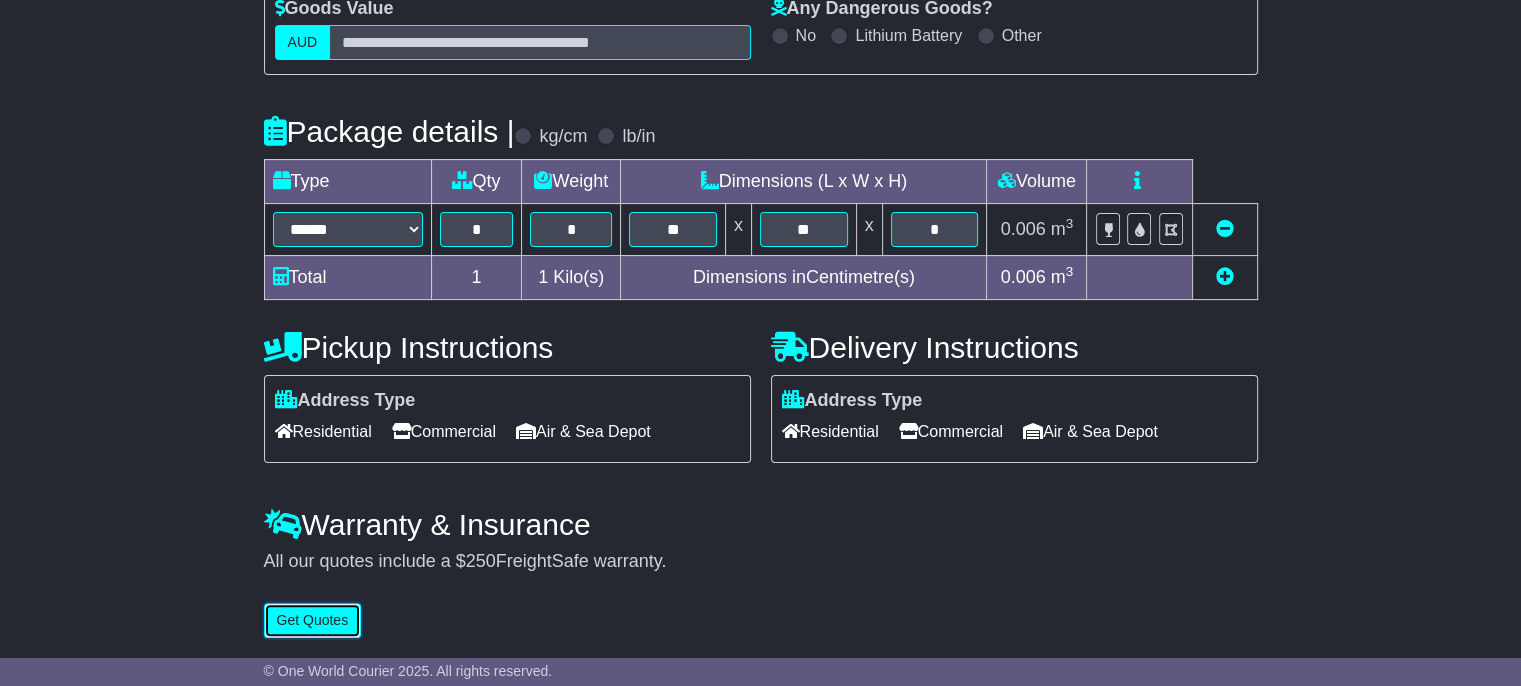 click on "Get Quotes" at bounding box center (313, 620) 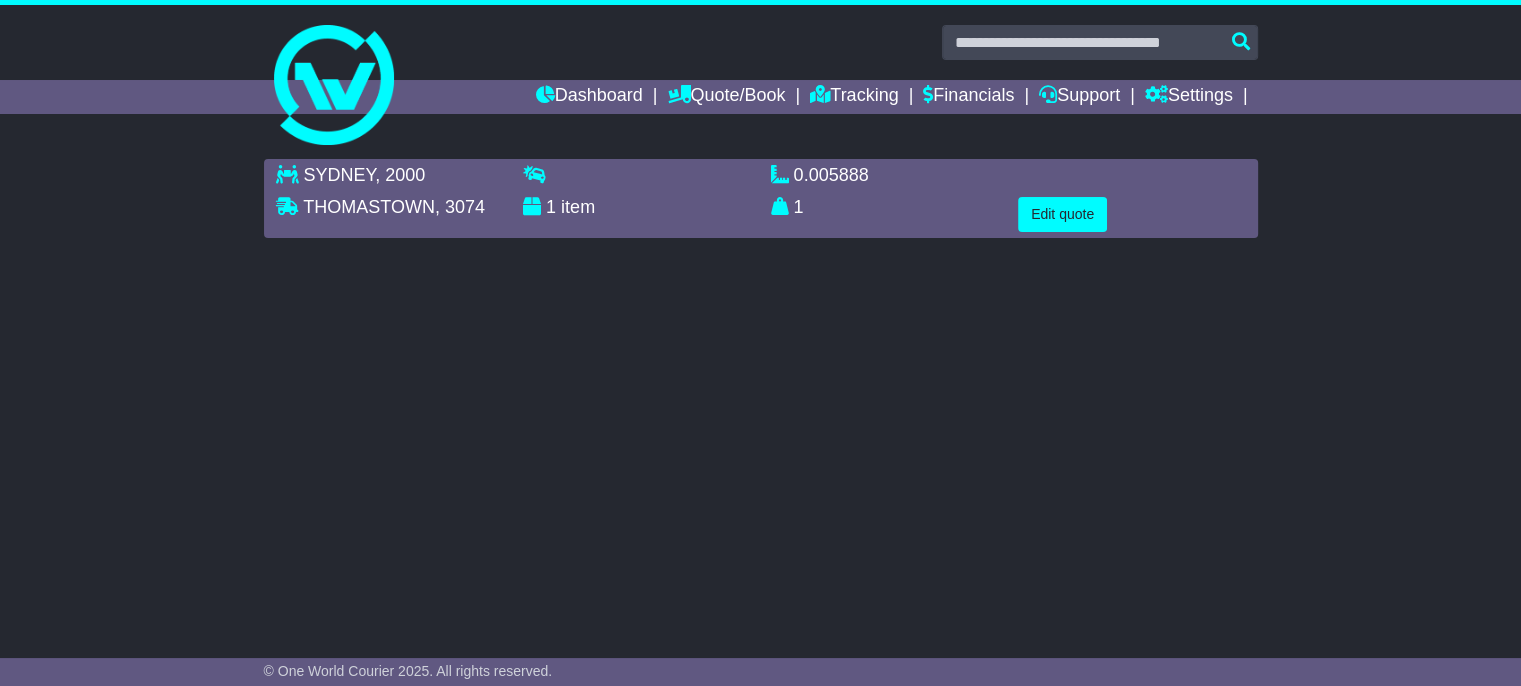 scroll, scrollTop: 0, scrollLeft: 0, axis: both 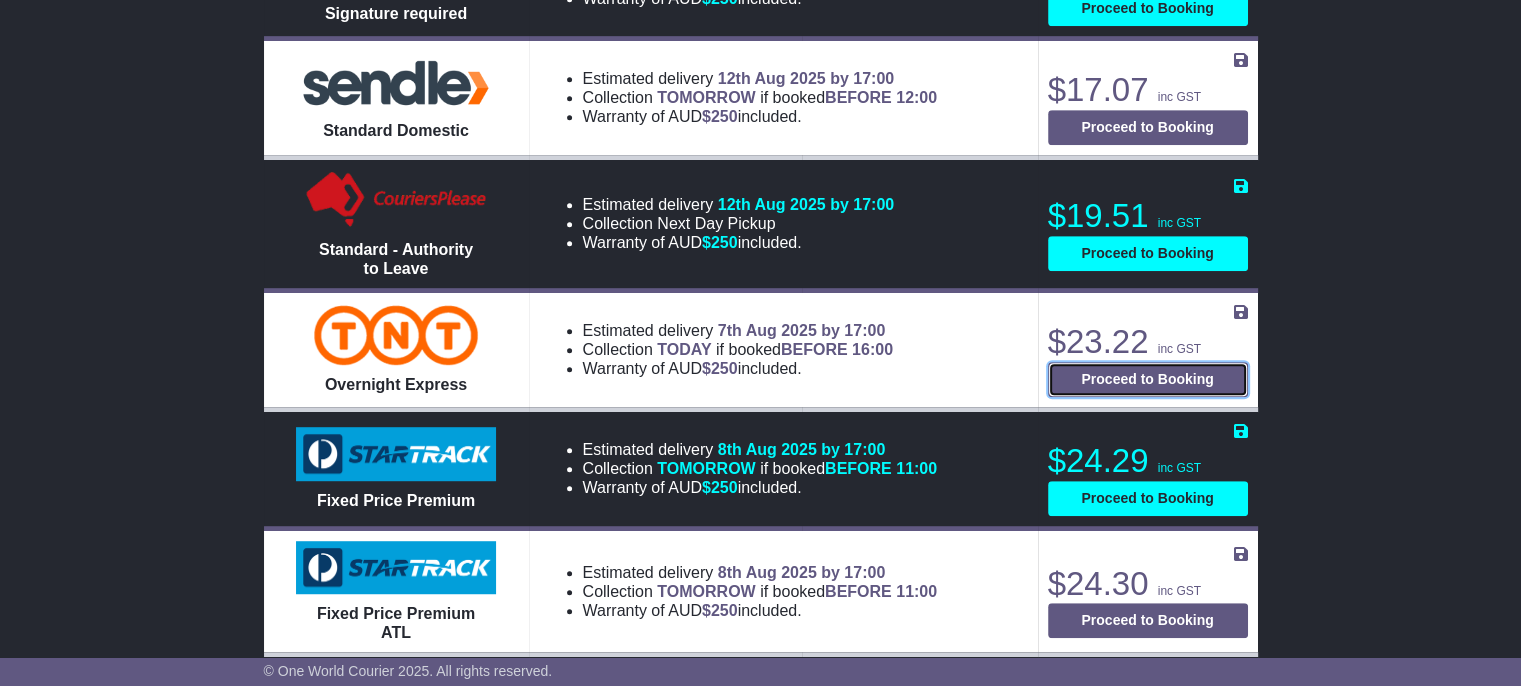click on "Proceed to Booking" at bounding box center (1148, 379) 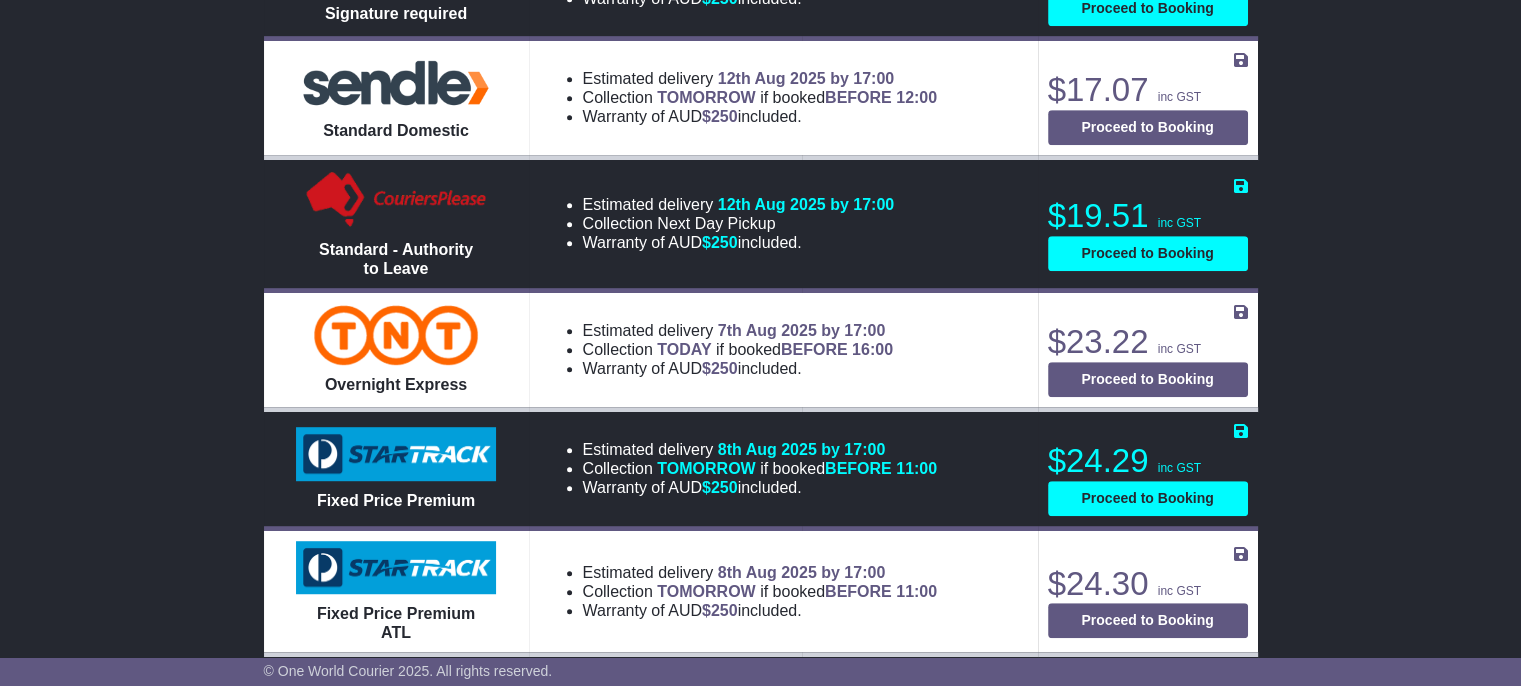 select on "*****" 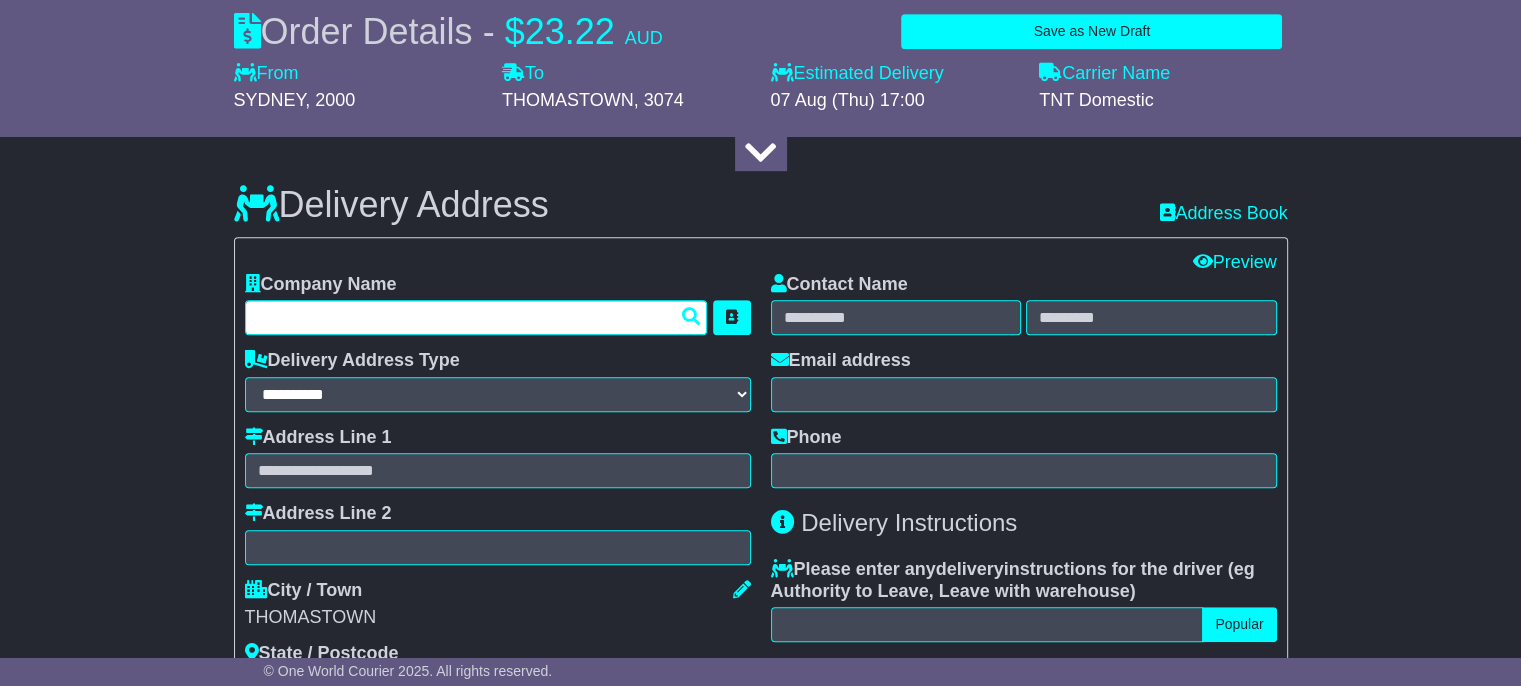 click at bounding box center [476, 317] 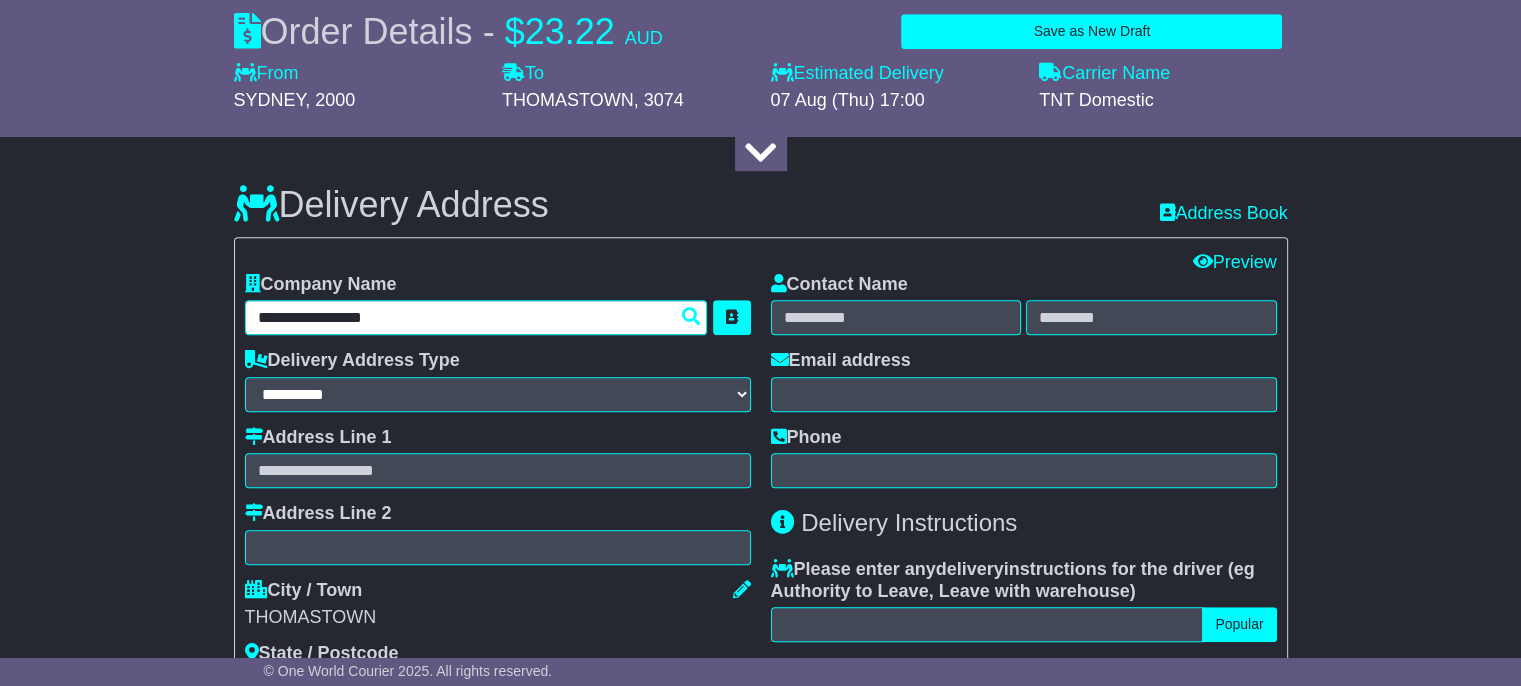 type on "**********" 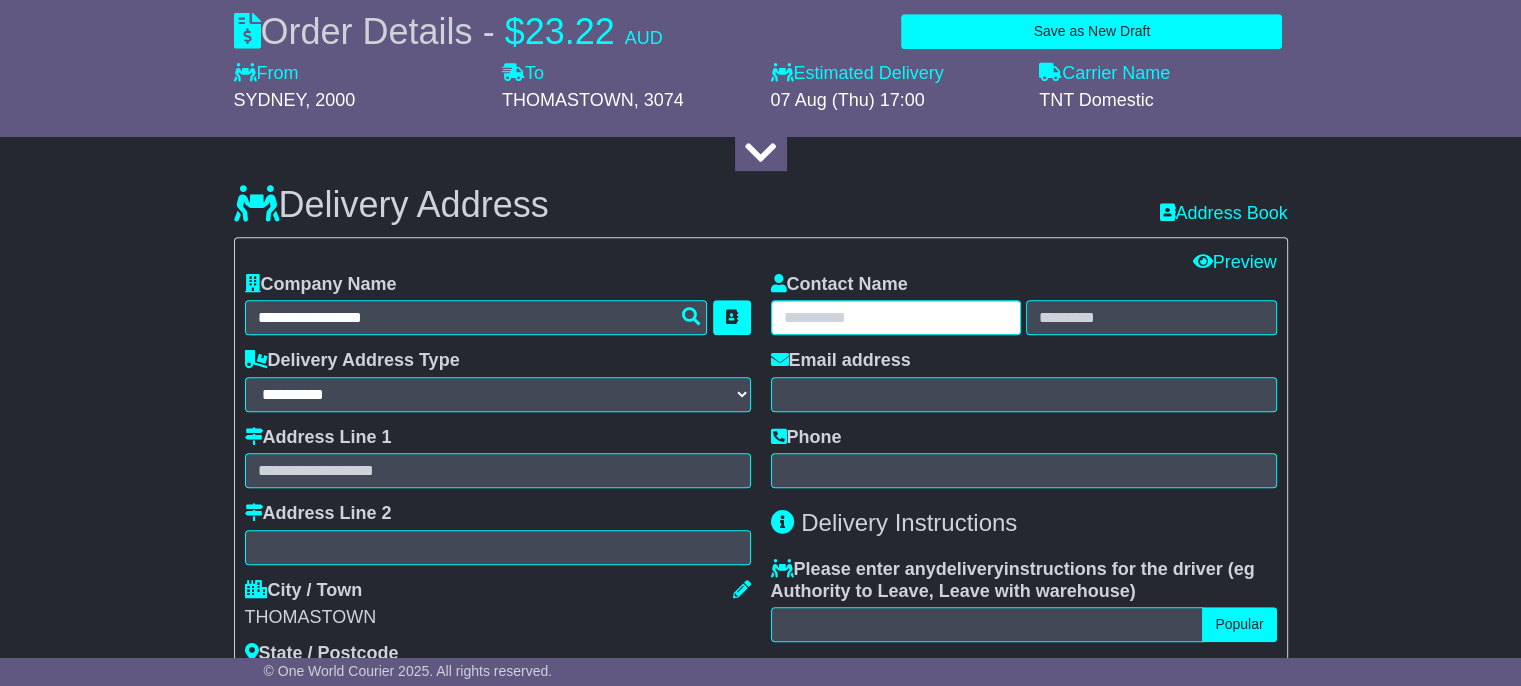 click at bounding box center (896, 317) 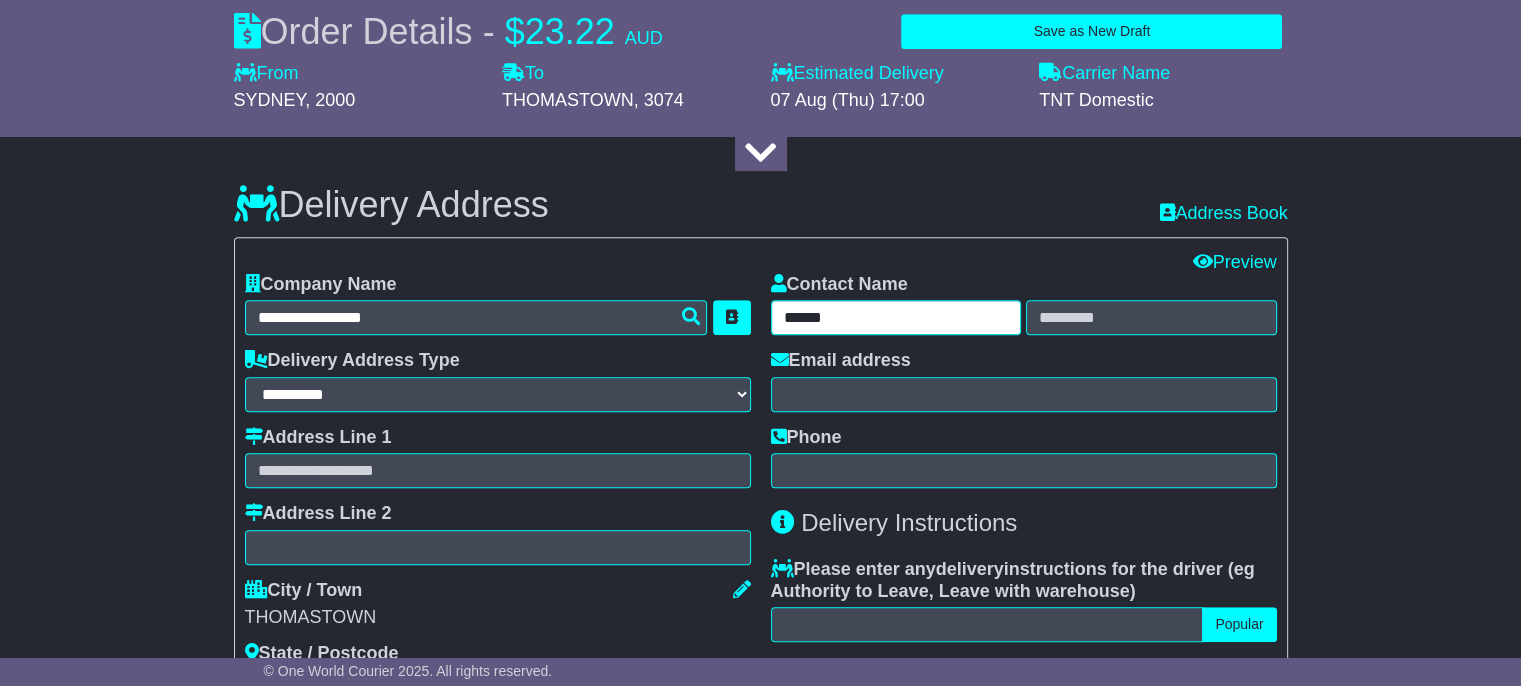 type on "******" 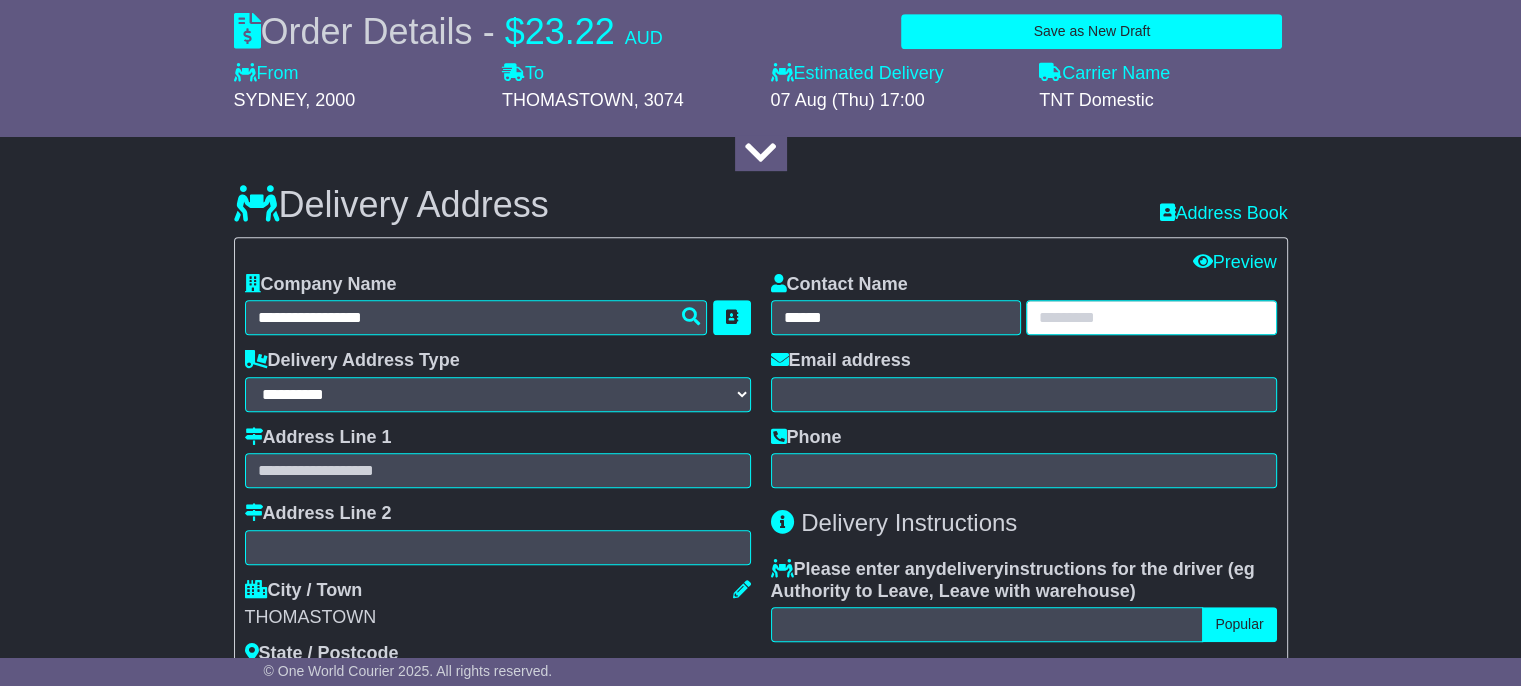 click at bounding box center (1151, 317) 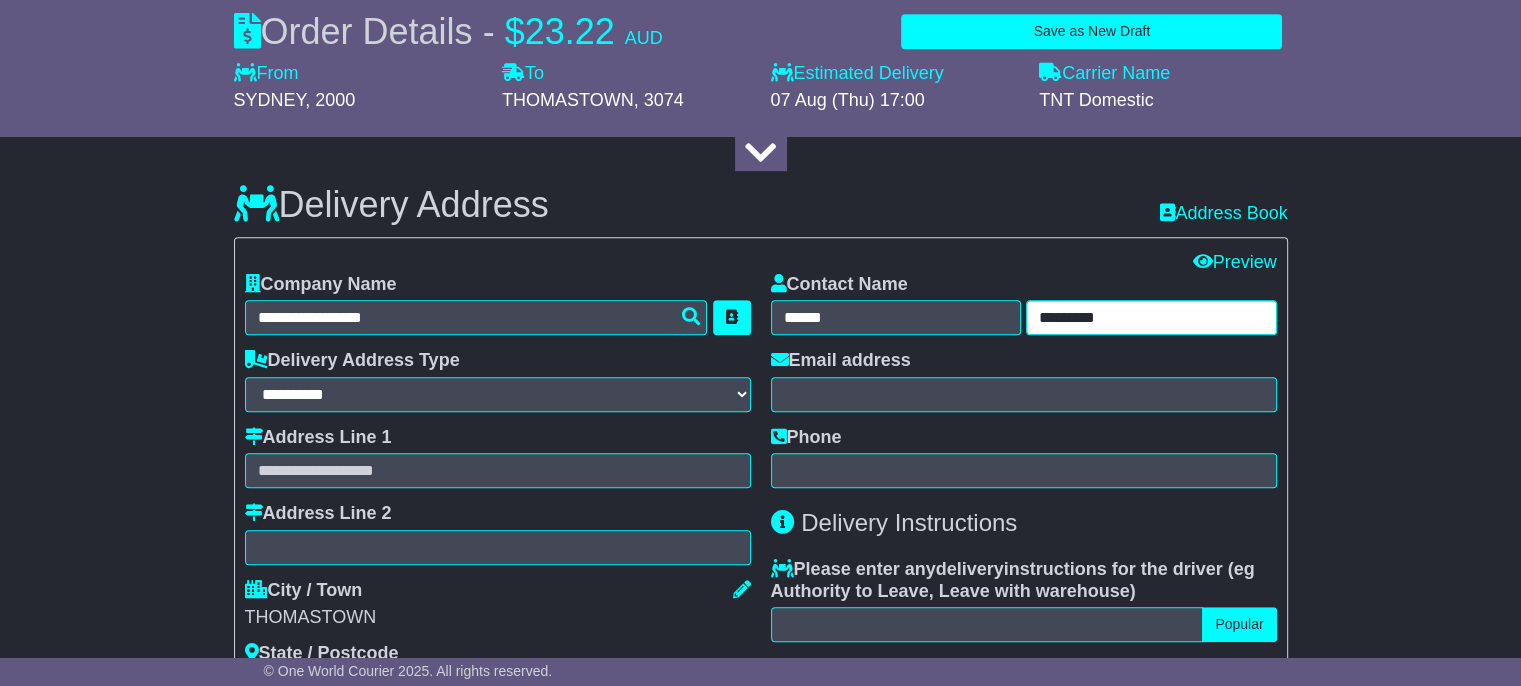 type on "*********" 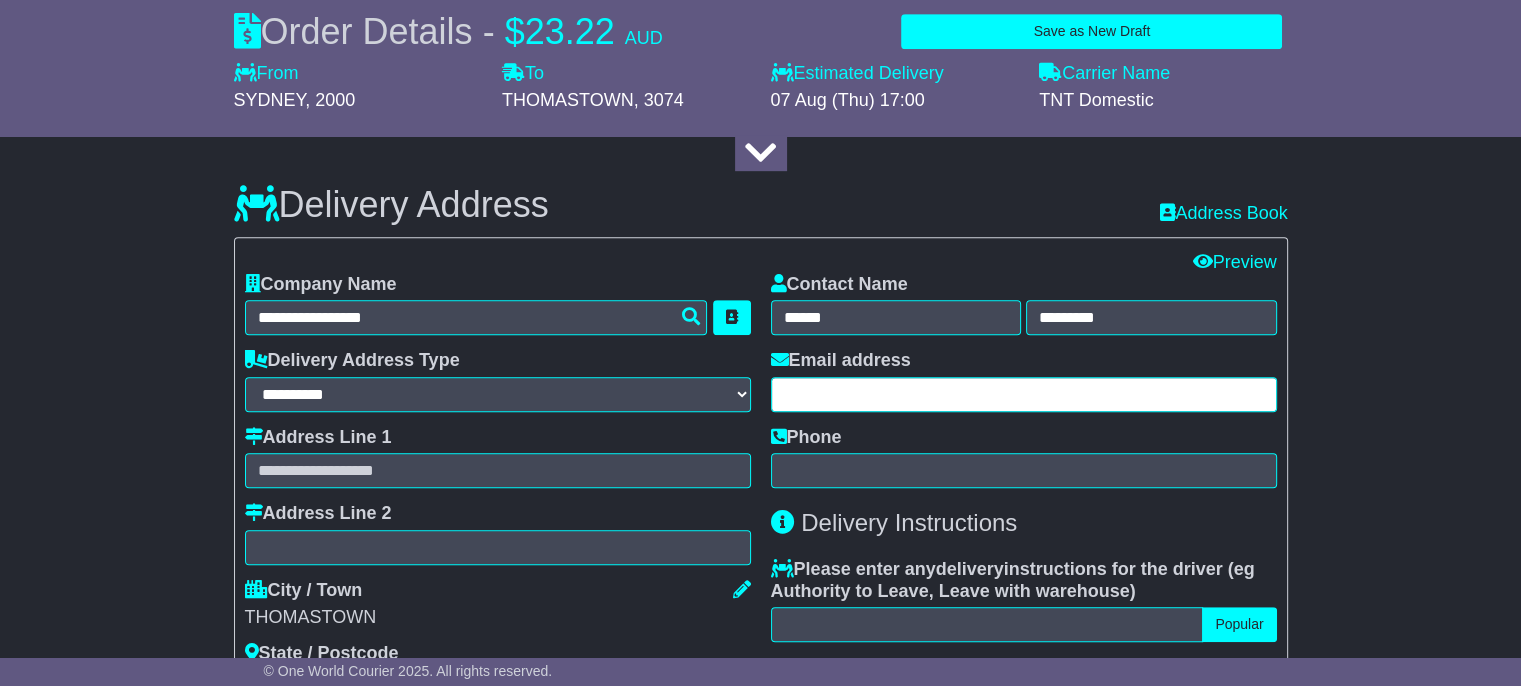 click at bounding box center [1024, 394] 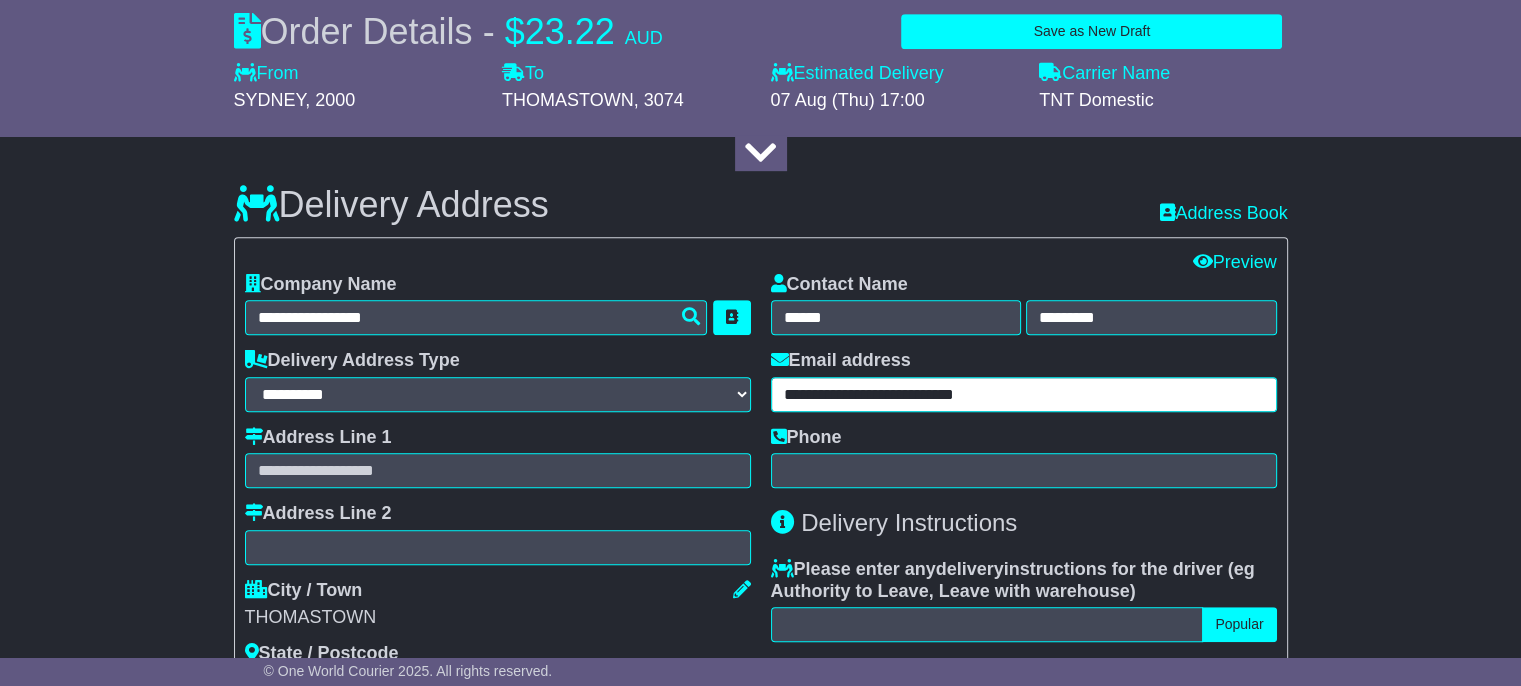 type on "**********" 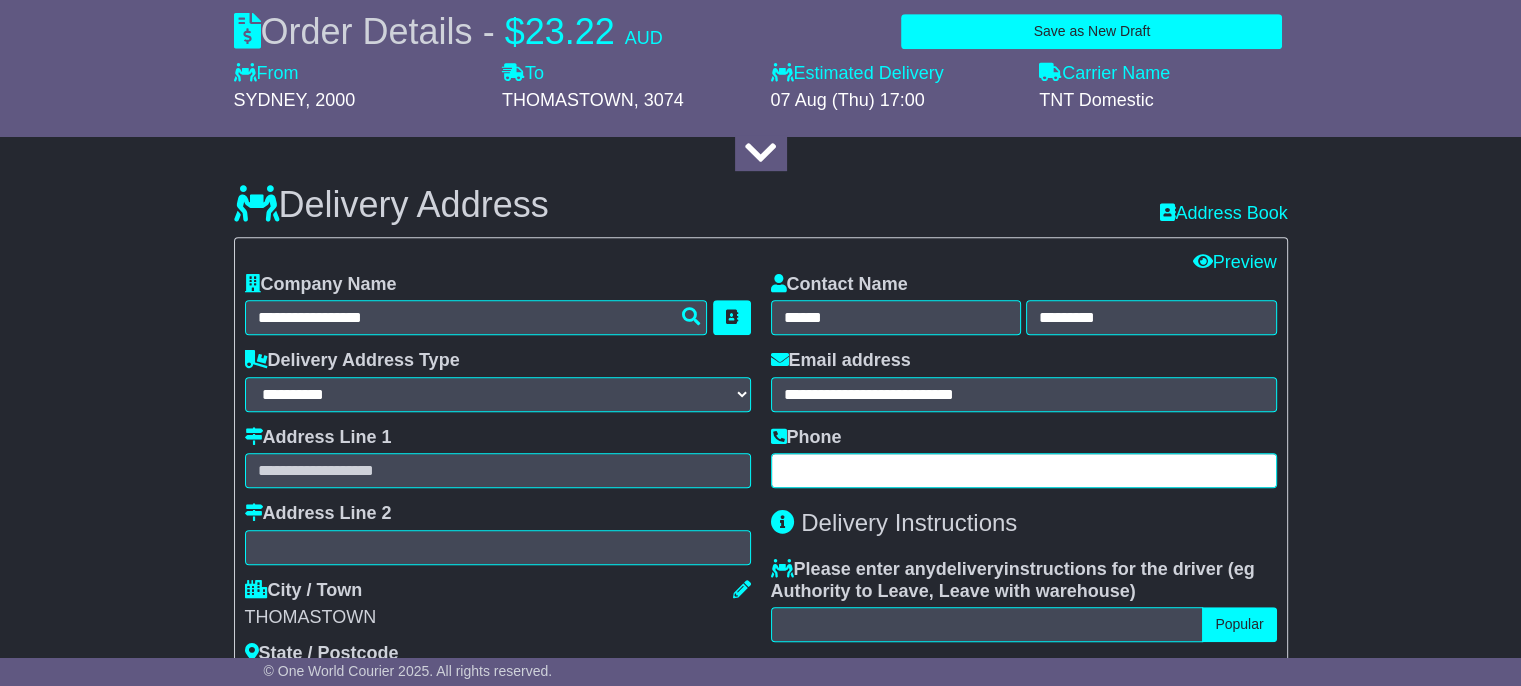 click at bounding box center [1024, 470] 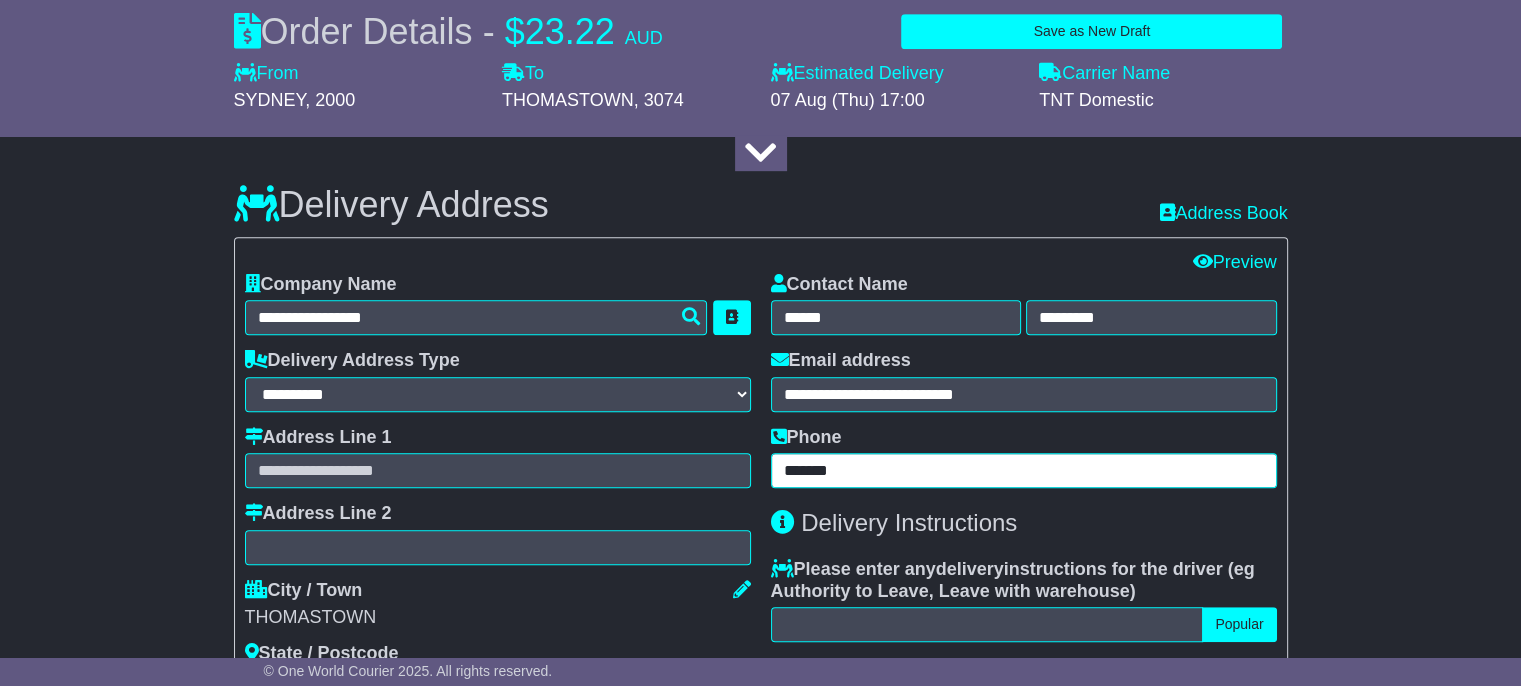 type on "*******" 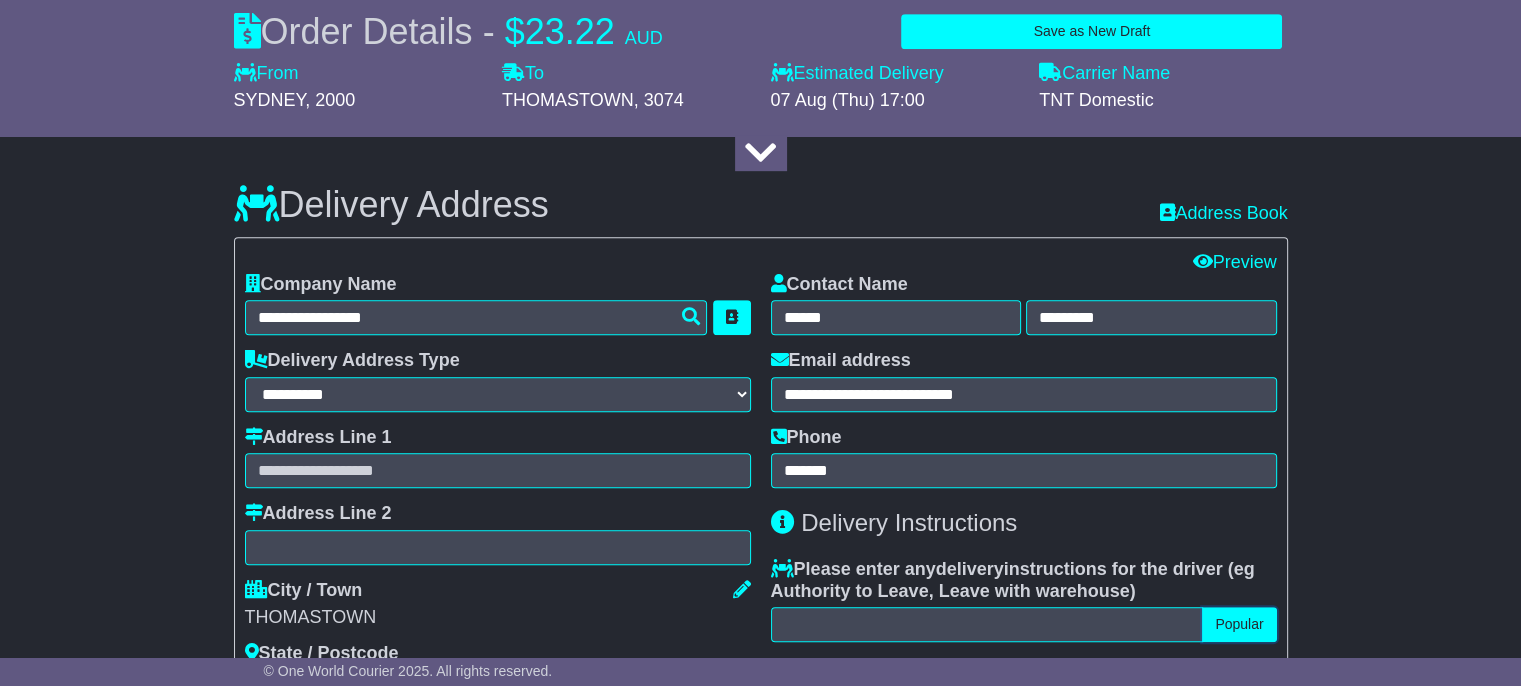 click on "Popular" at bounding box center (1239, 624) 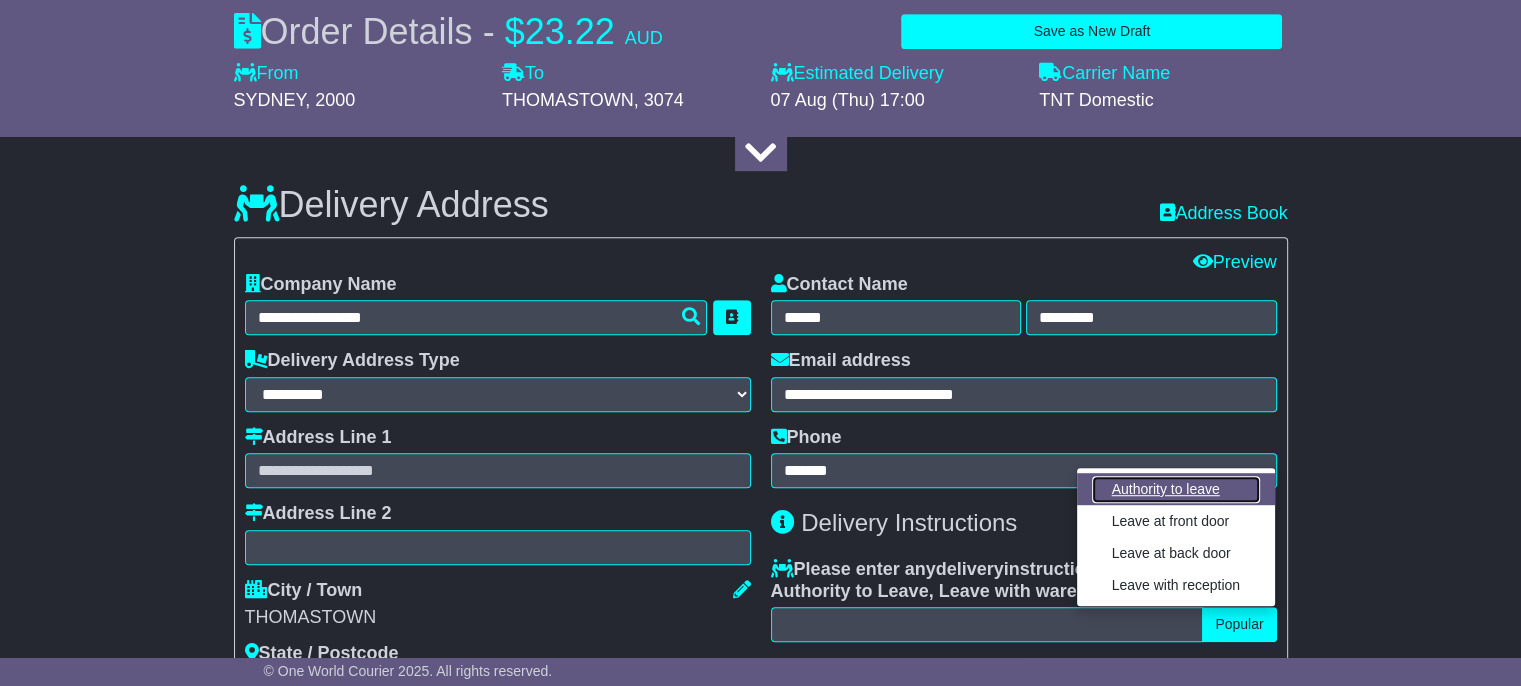 click on "Authority to leave" at bounding box center [1176, 489] 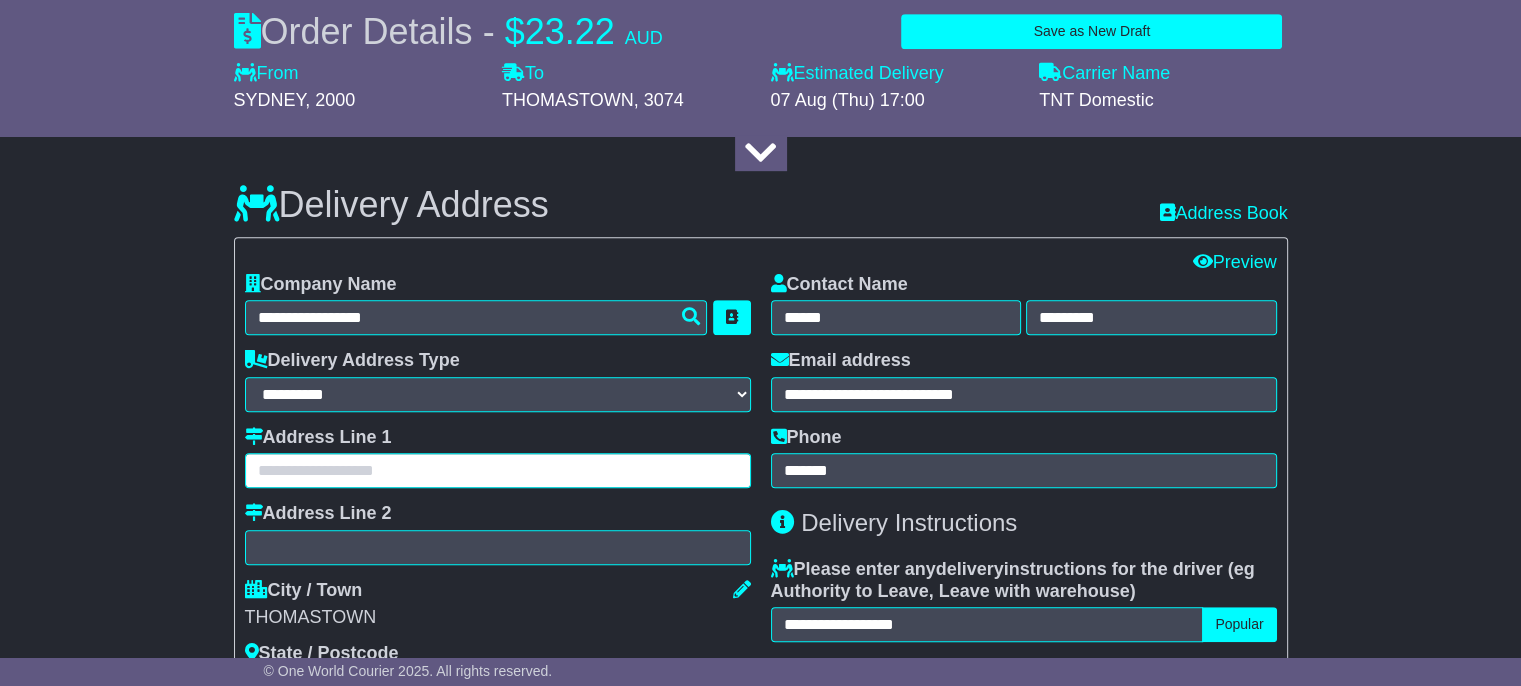 click at bounding box center [498, 470] 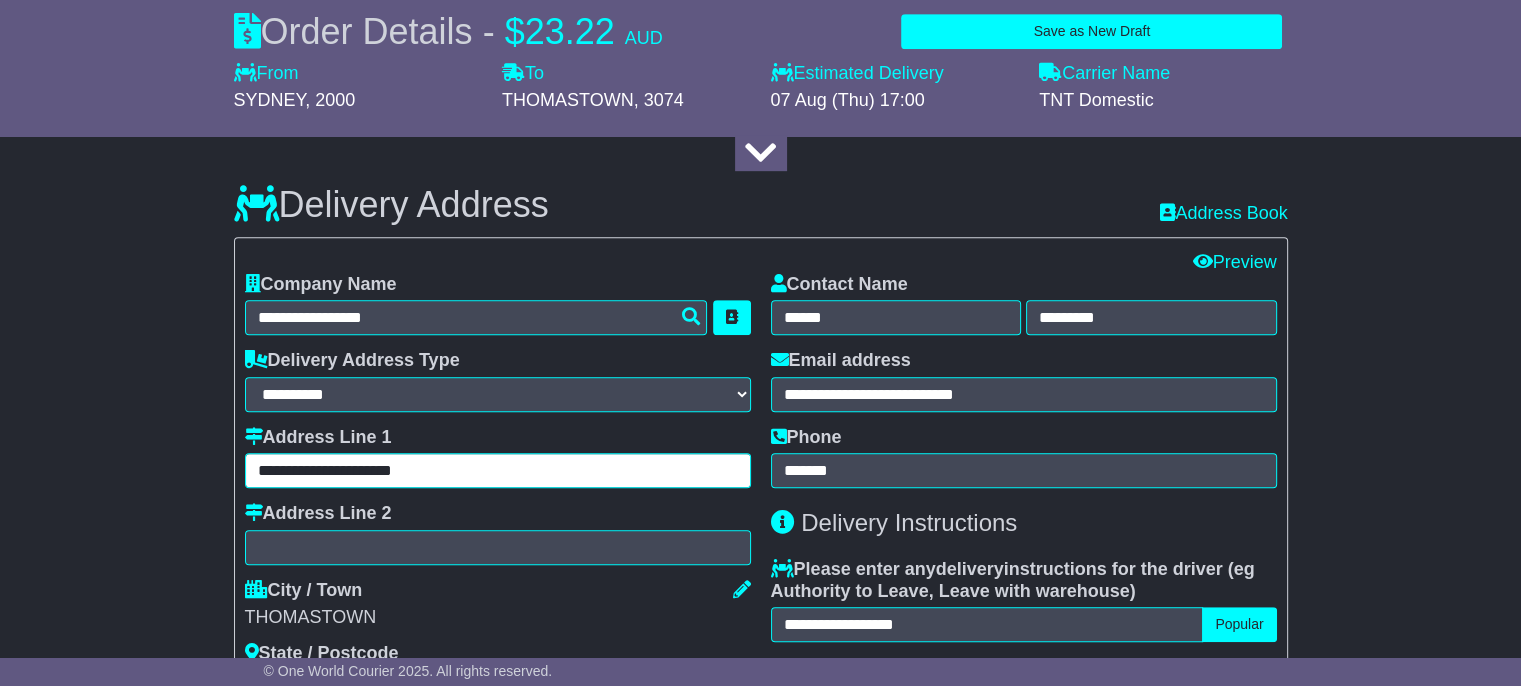 type on "**********" 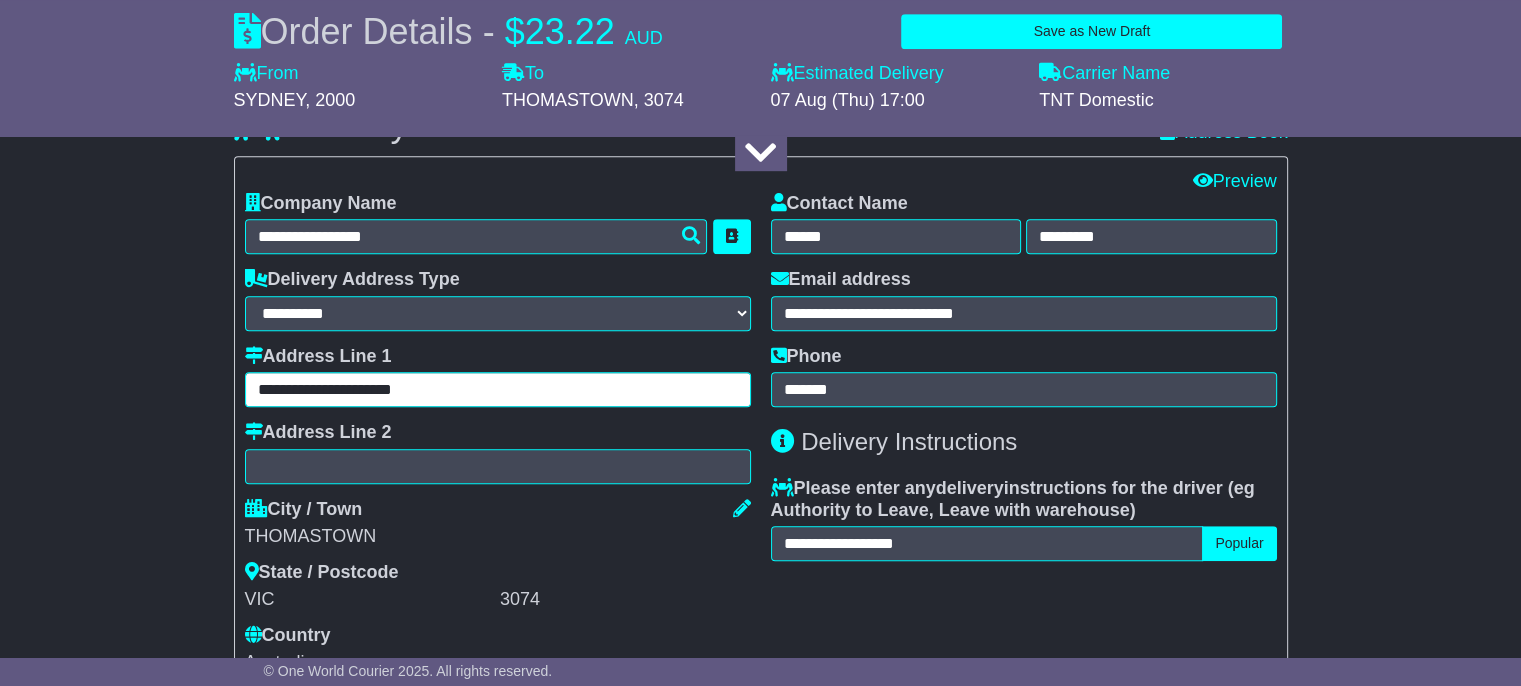 scroll, scrollTop: 1198, scrollLeft: 0, axis: vertical 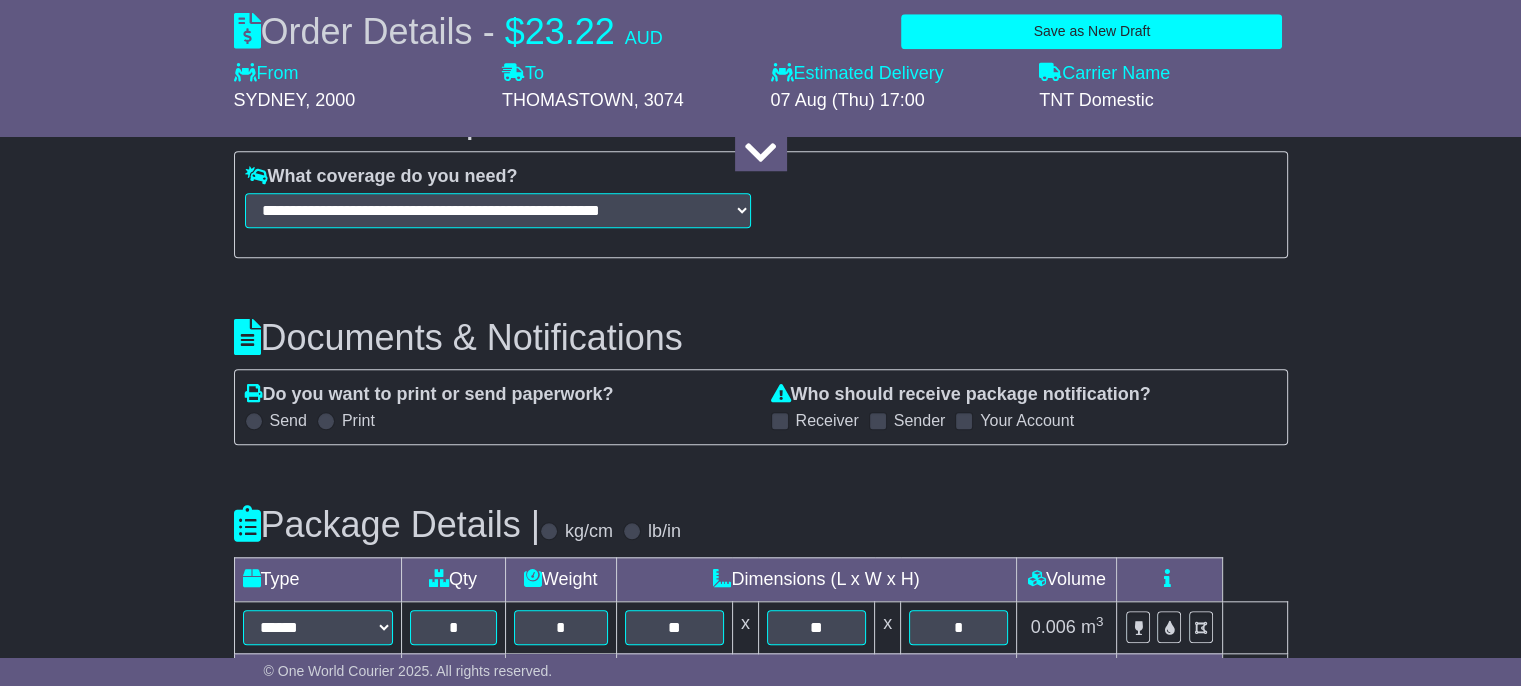 click at bounding box center [780, 421] 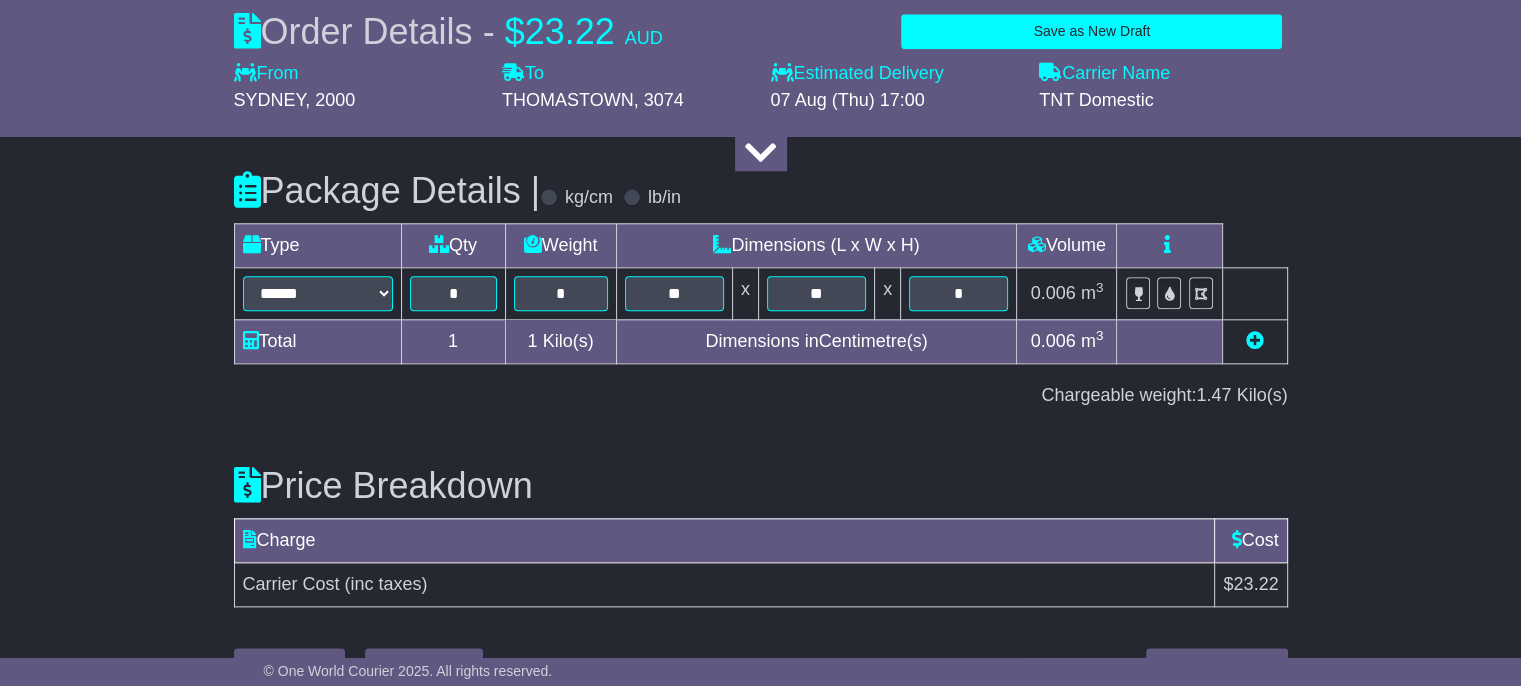 scroll, scrollTop: 2228, scrollLeft: 0, axis: vertical 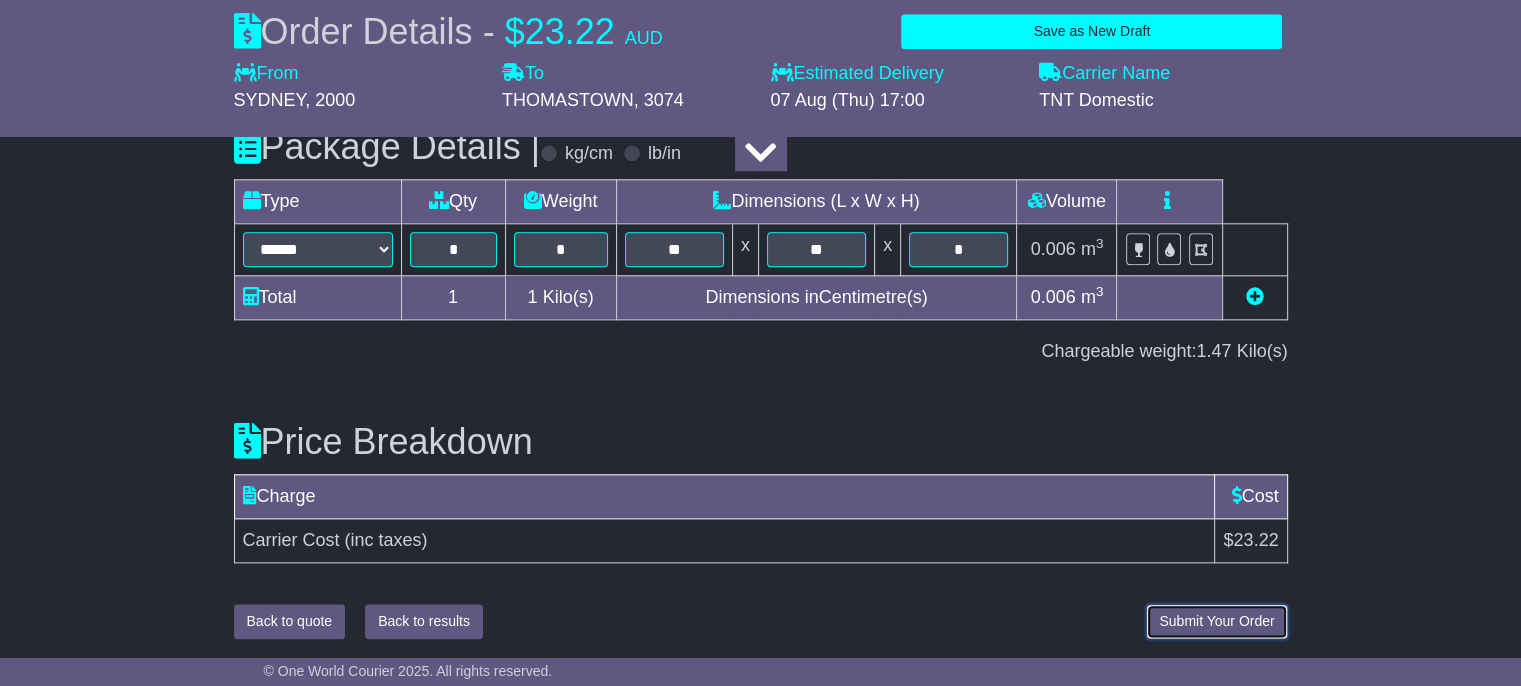 click on "Submit Your Order" at bounding box center (1216, 621) 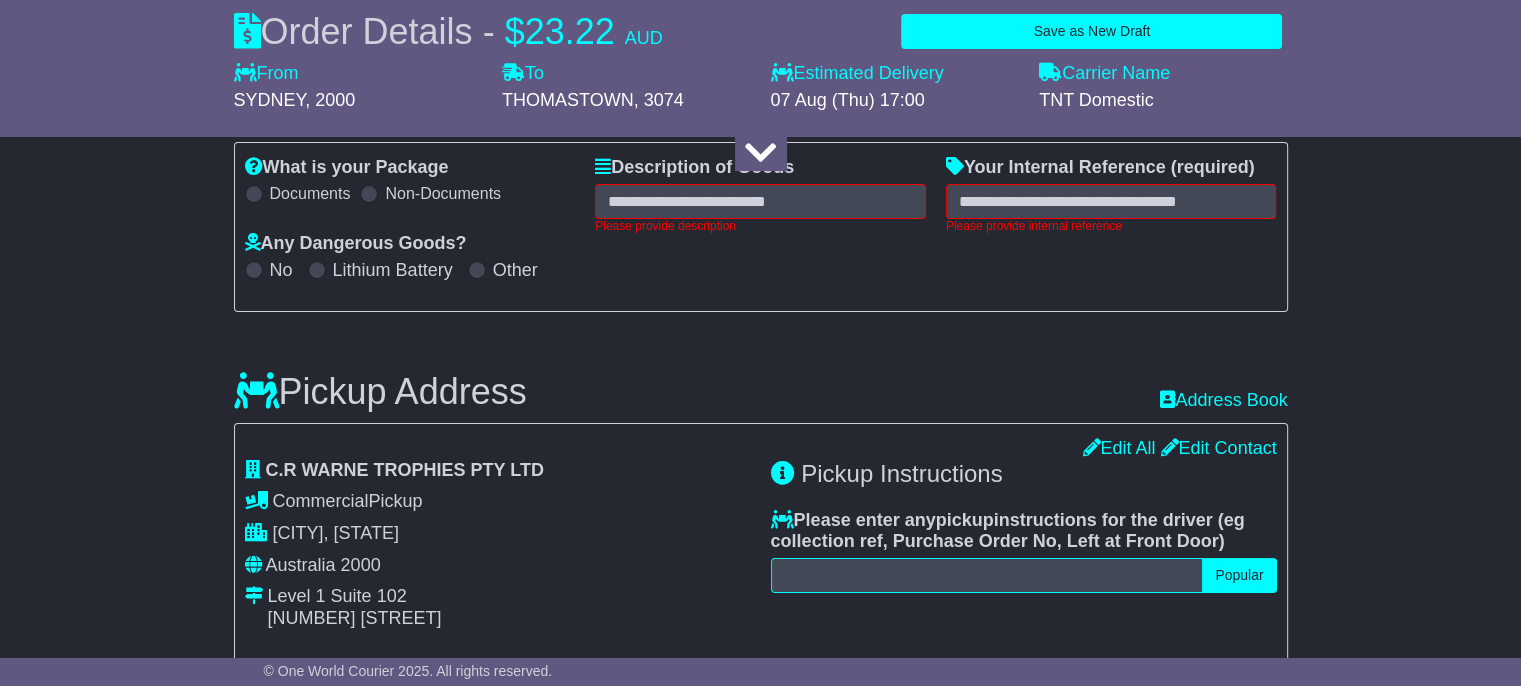 scroll, scrollTop: 292, scrollLeft: 0, axis: vertical 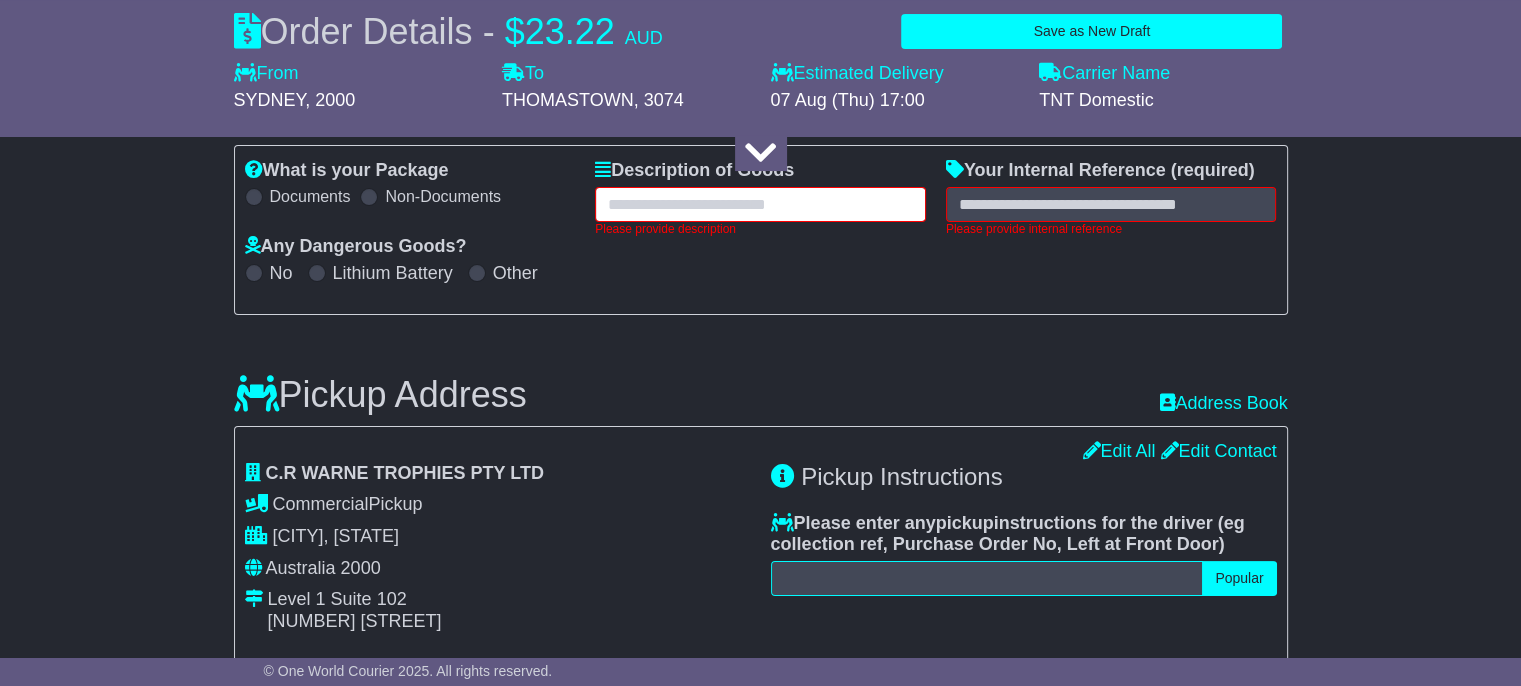 click at bounding box center (760, 204) 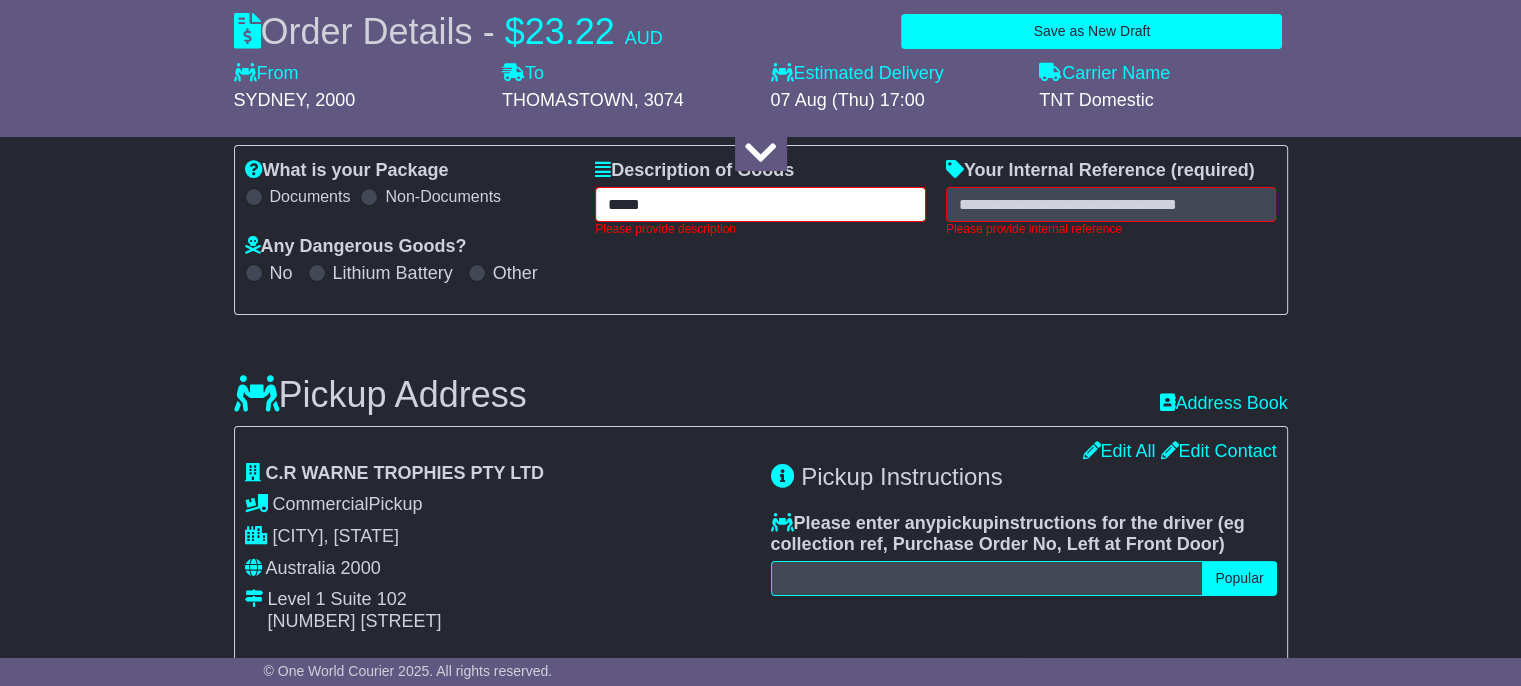 type on "*****" 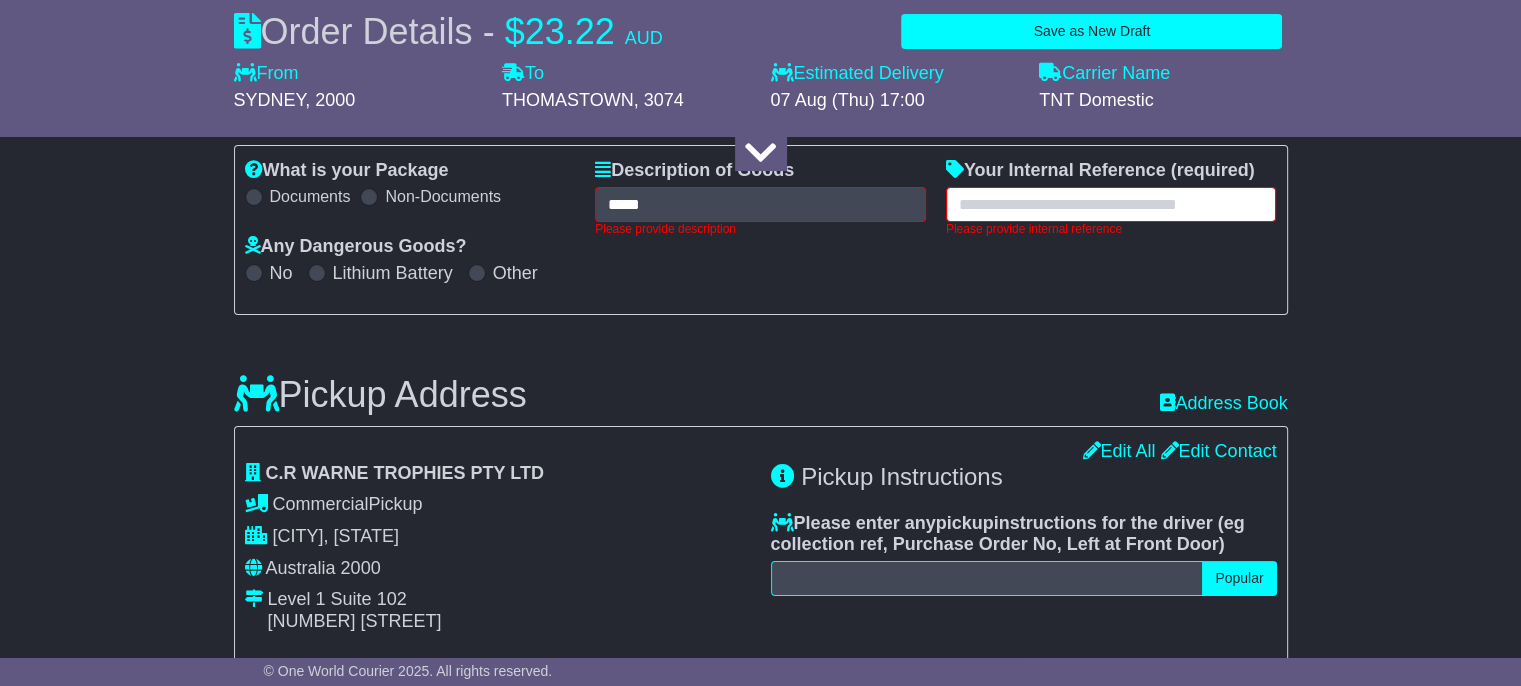 click at bounding box center [1111, 204] 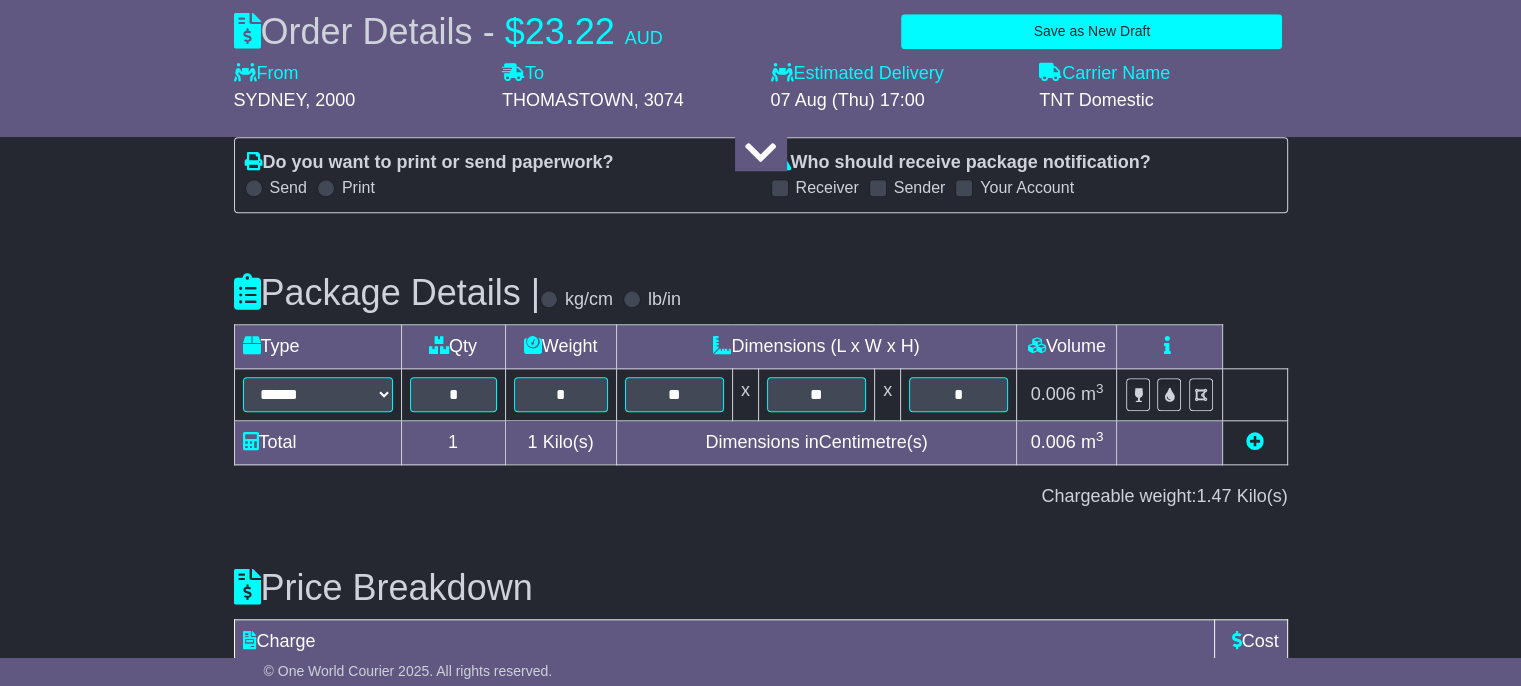 scroll, scrollTop: 2242, scrollLeft: 0, axis: vertical 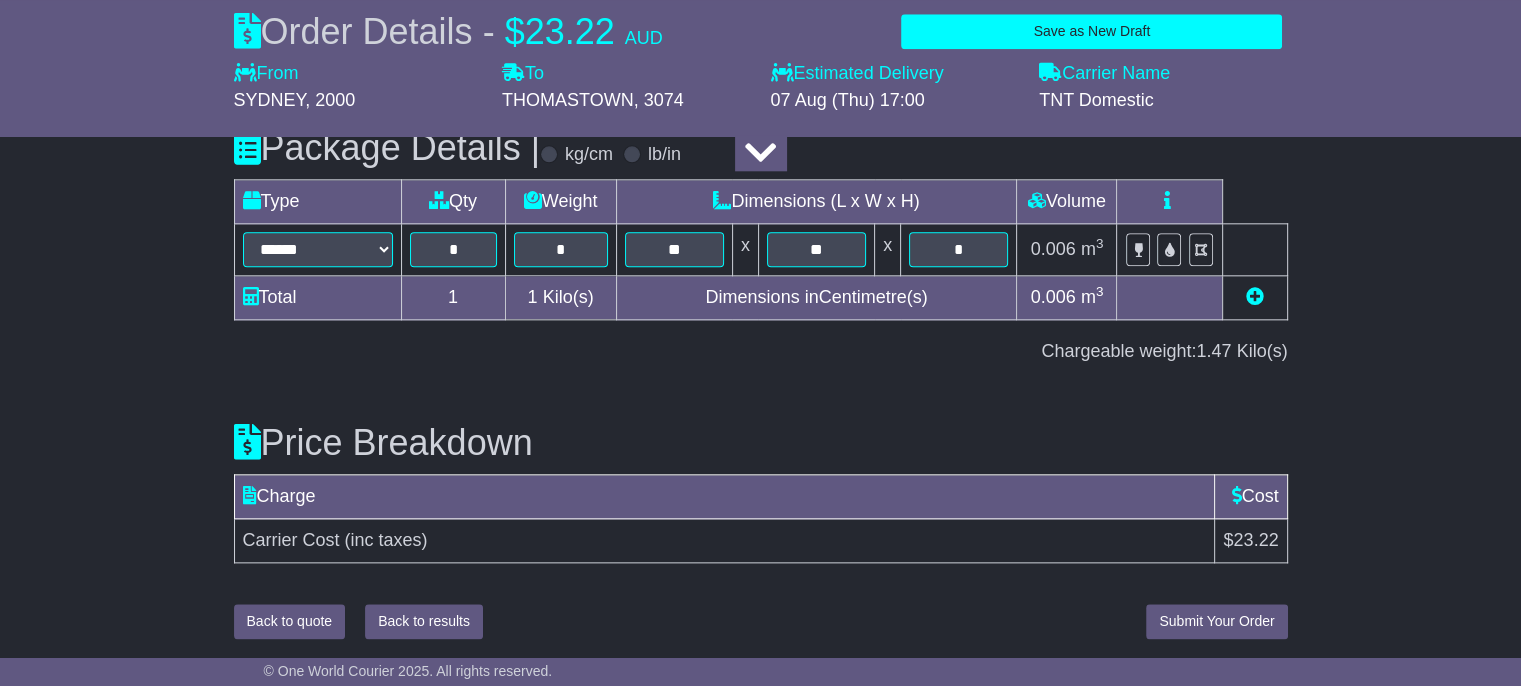 type on "*****" 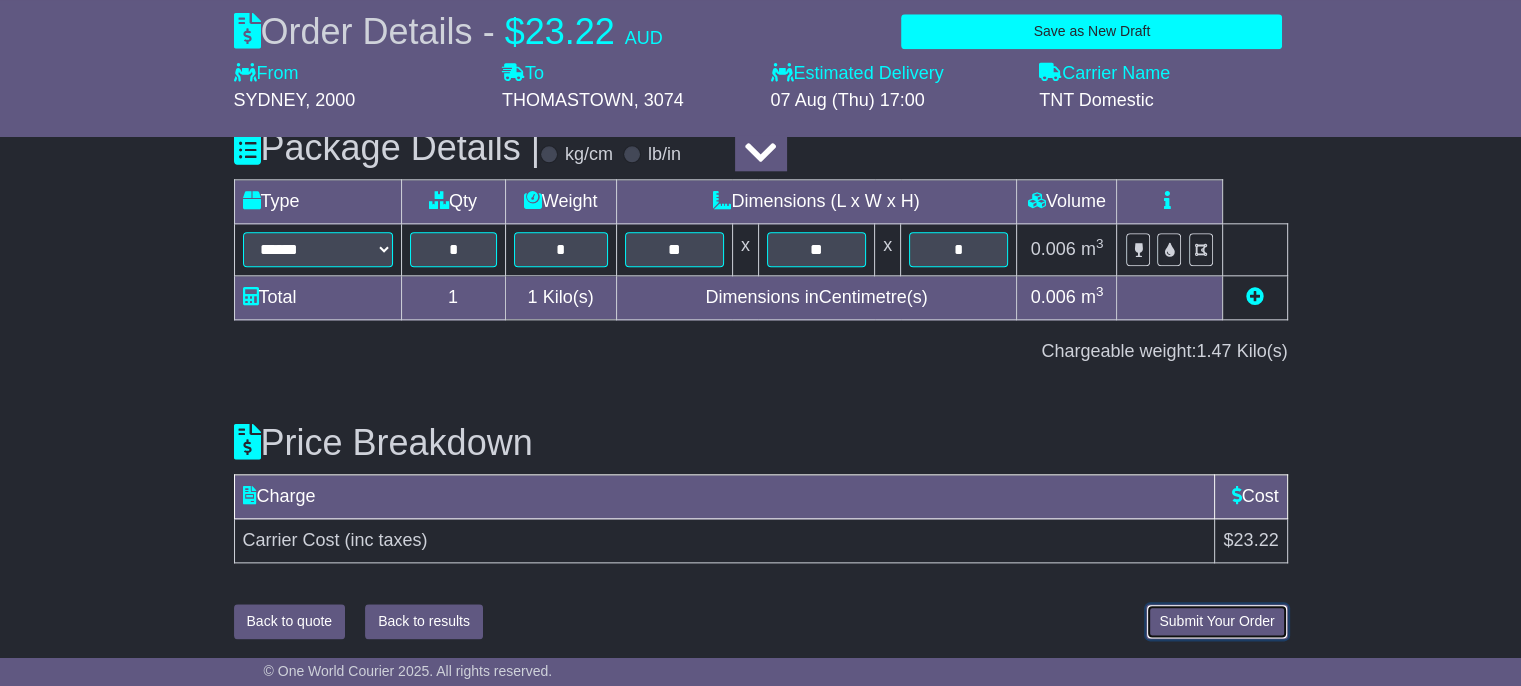 scroll, scrollTop: 2112, scrollLeft: 0, axis: vertical 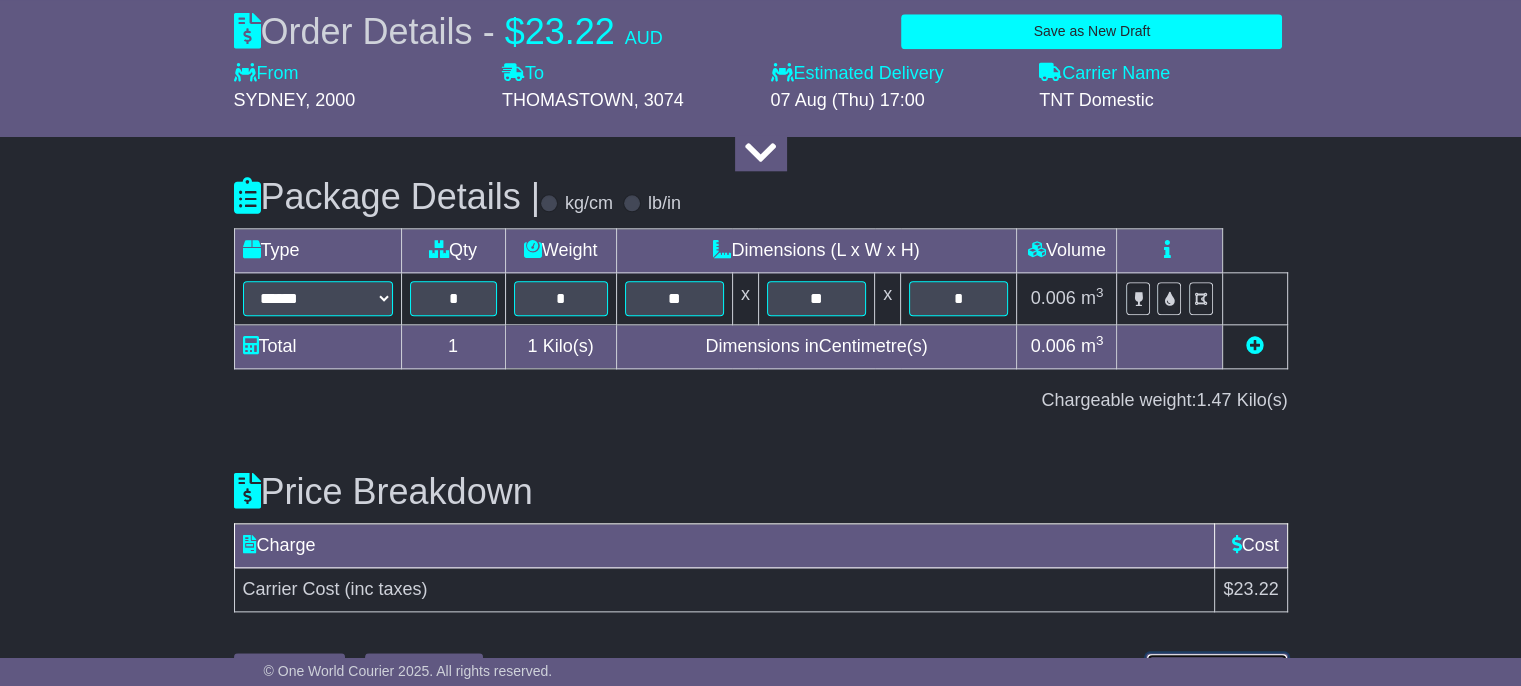 click on "Submit Your Order" at bounding box center (1216, 670) 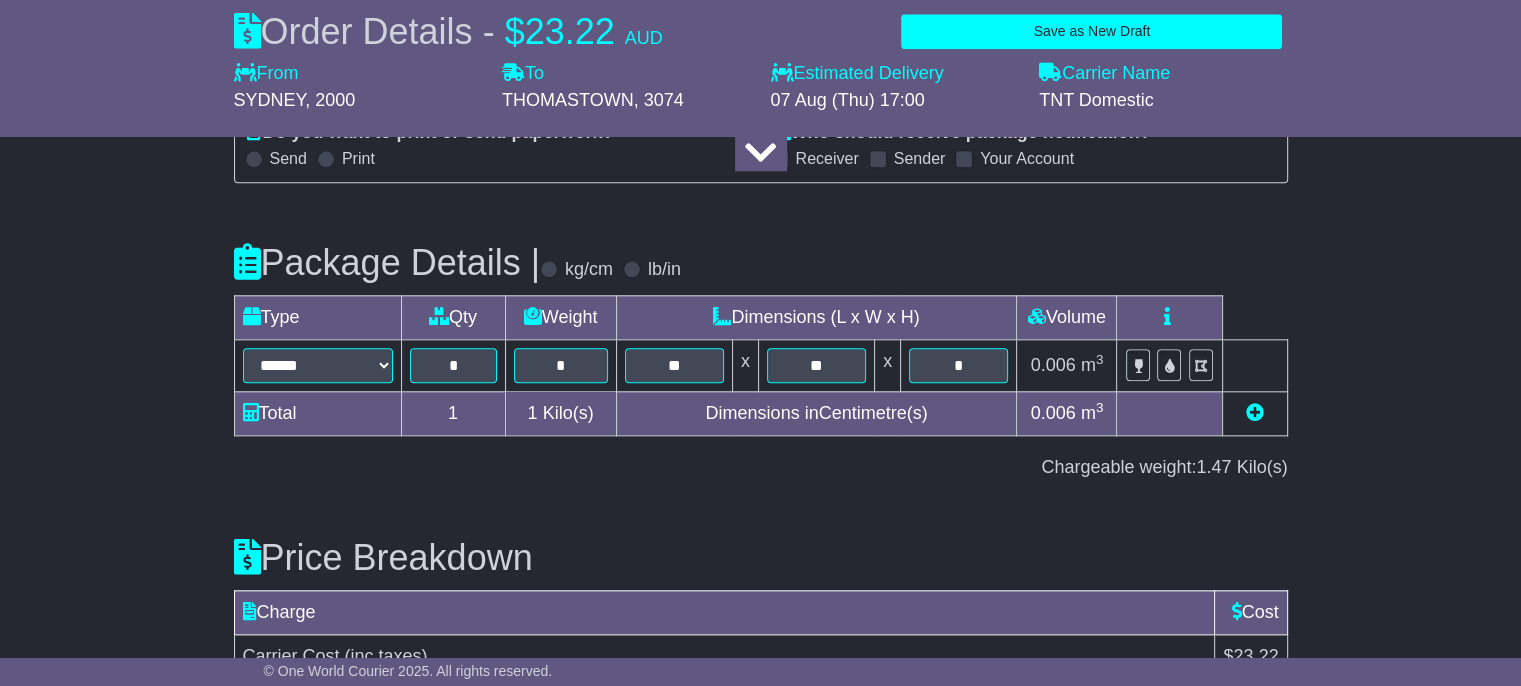 scroll, scrollTop: 2228, scrollLeft: 0, axis: vertical 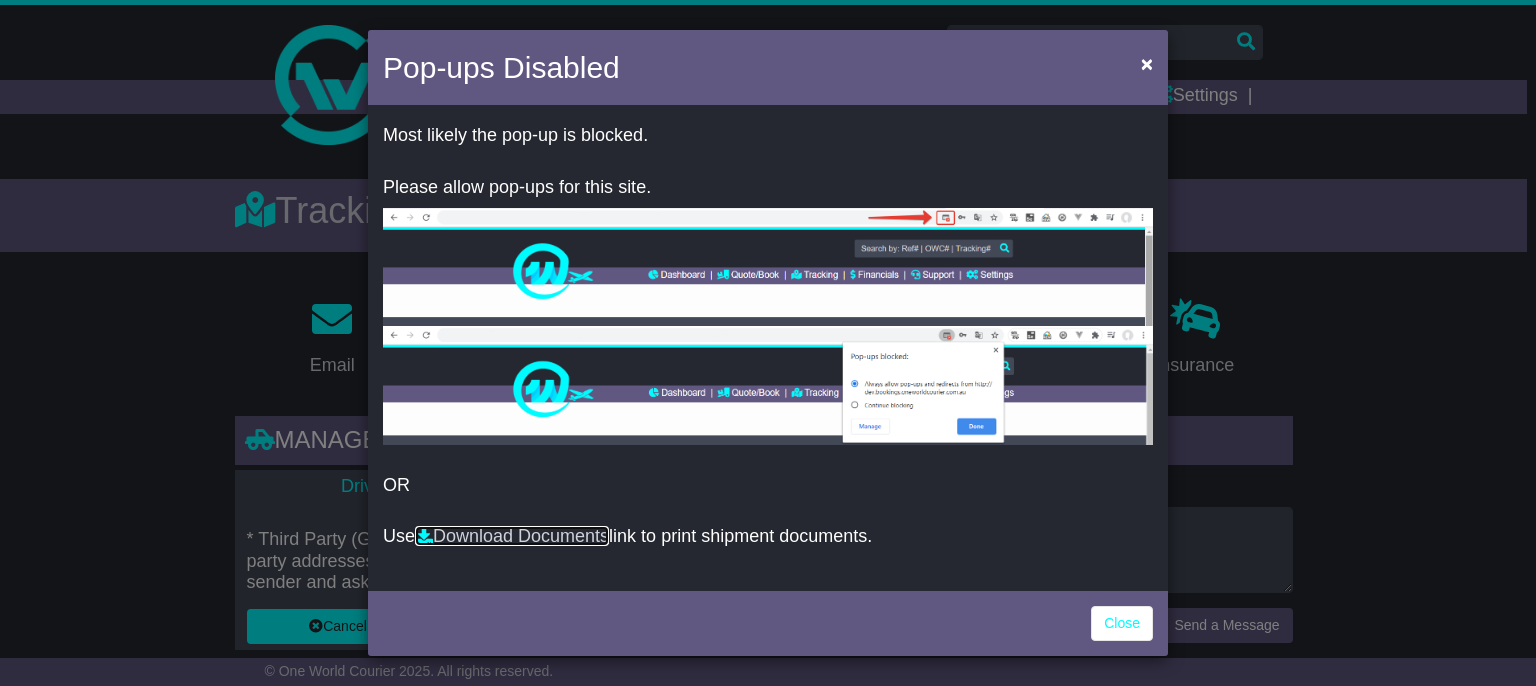 click on "Download Documents" at bounding box center (512, 536) 